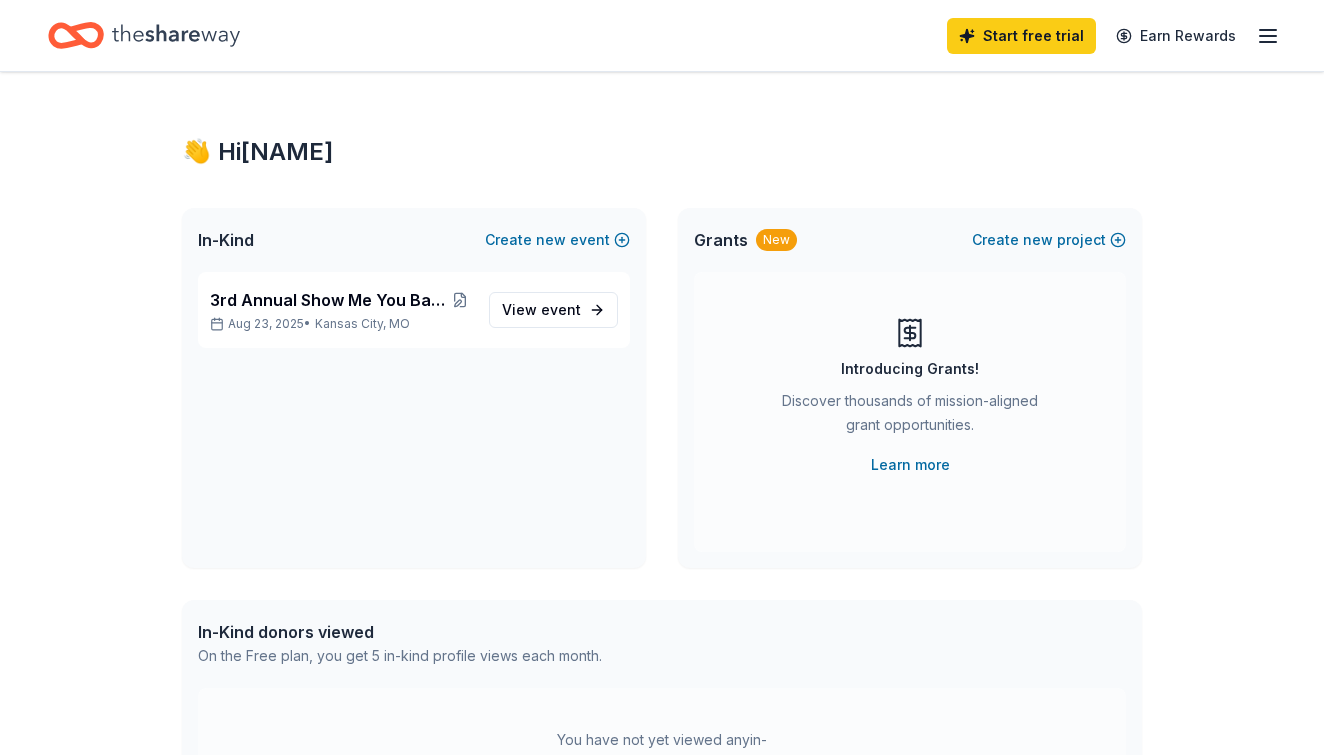 scroll, scrollTop: 0, scrollLeft: 0, axis: both 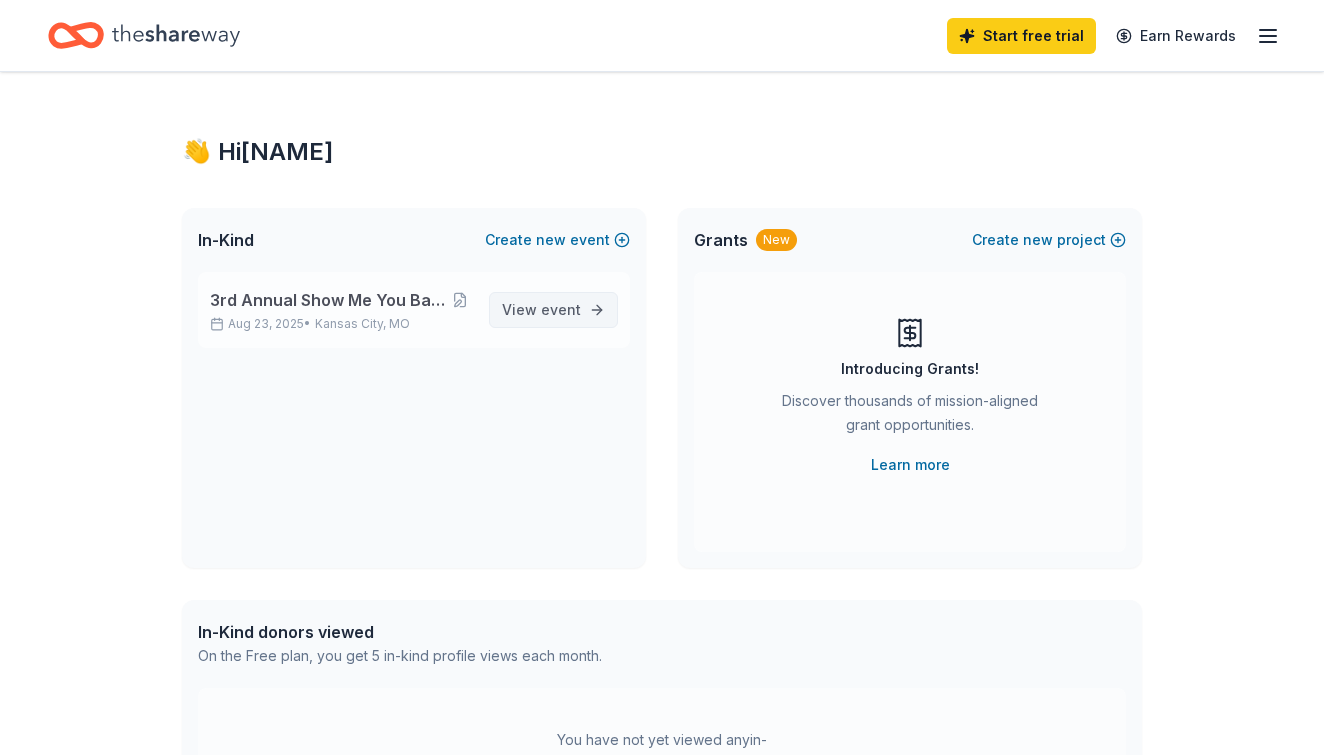 click on "View   event" at bounding box center [541, 310] 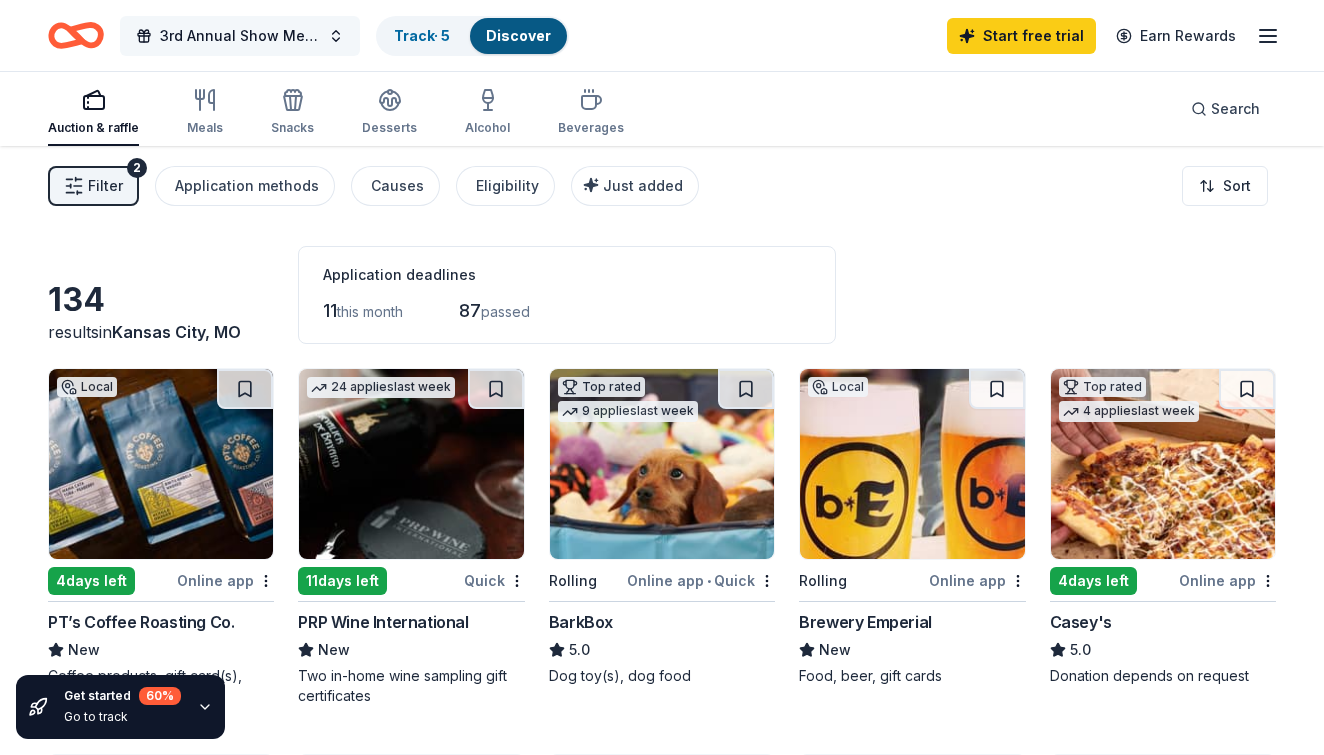 scroll, scrollTop: 0, scrollLeft: 0, axis: both 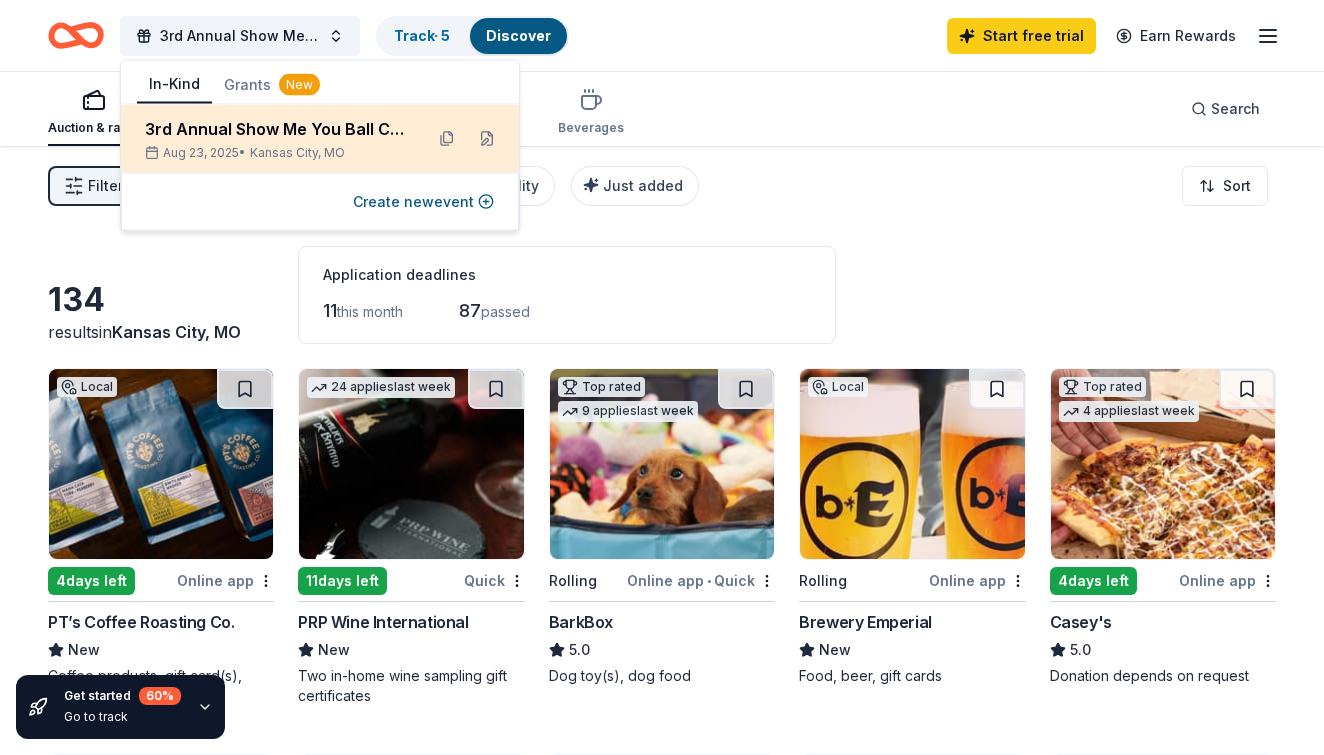 click on "3rd Annual Show Me You Ball Celebrity Game" at bounding box center [276, 129] 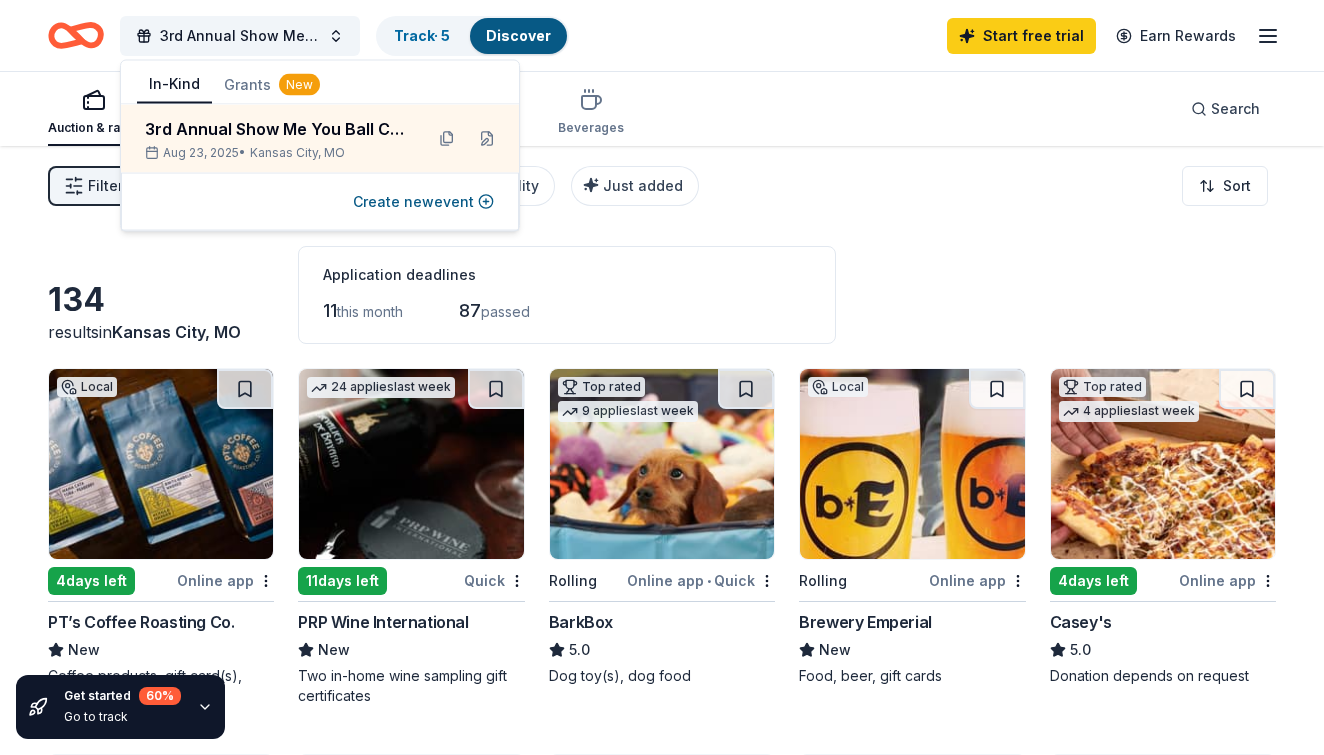 click on "Grants New" at bounding box center (272, 85) 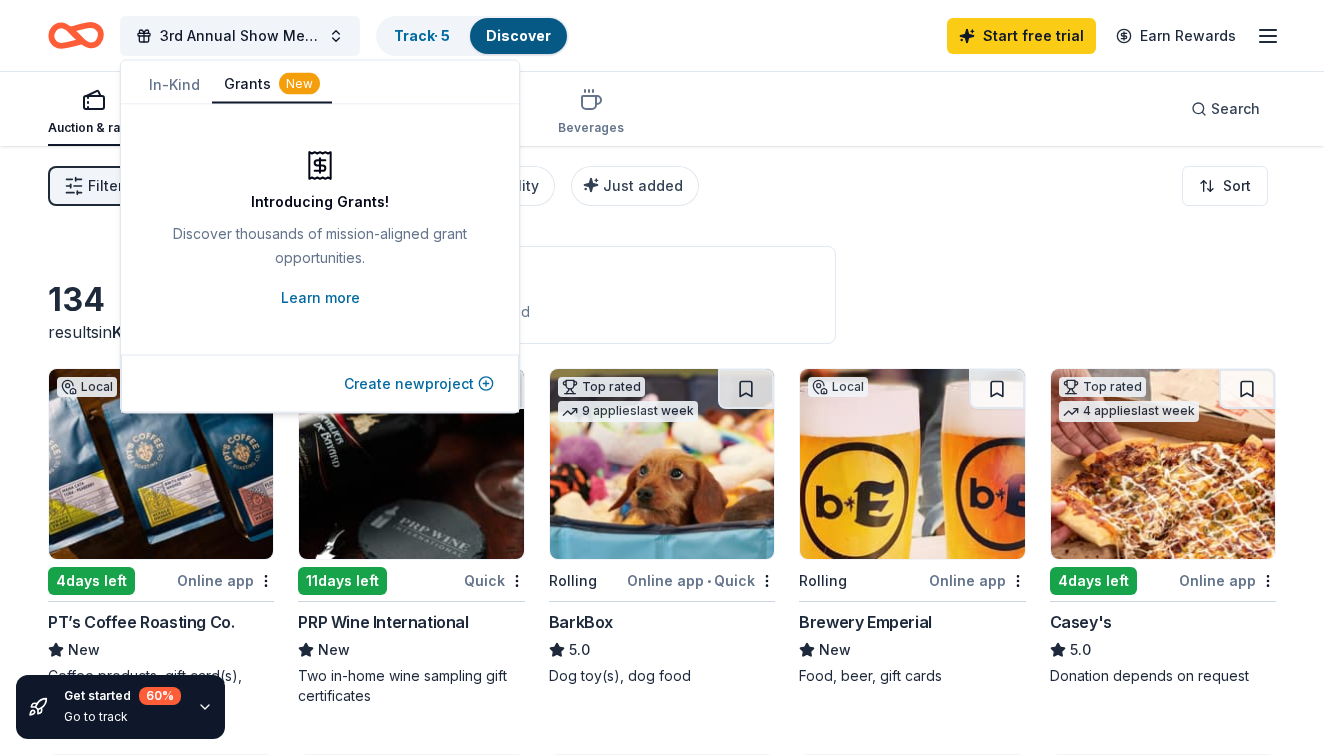 click on "Create new  project" at bounding box center (419, 384) 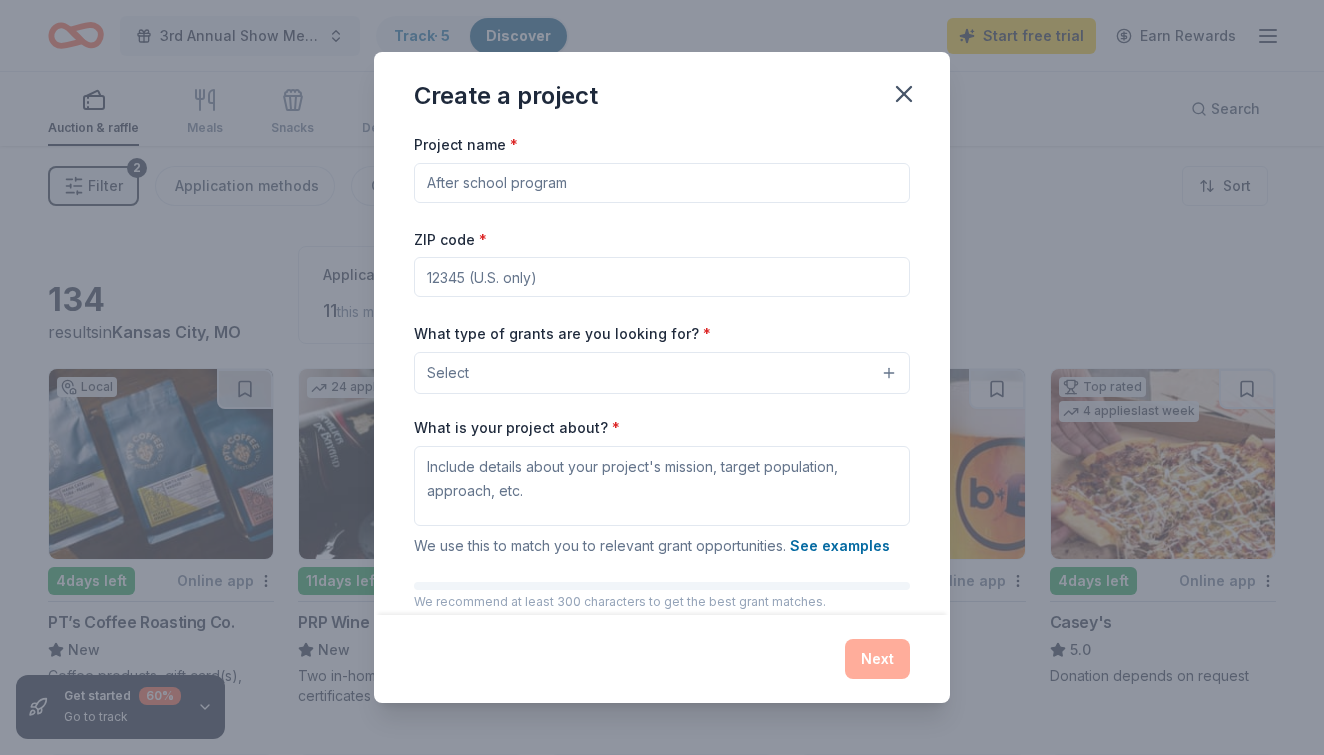 click on "Project name *" at bounding box center [662, 183] 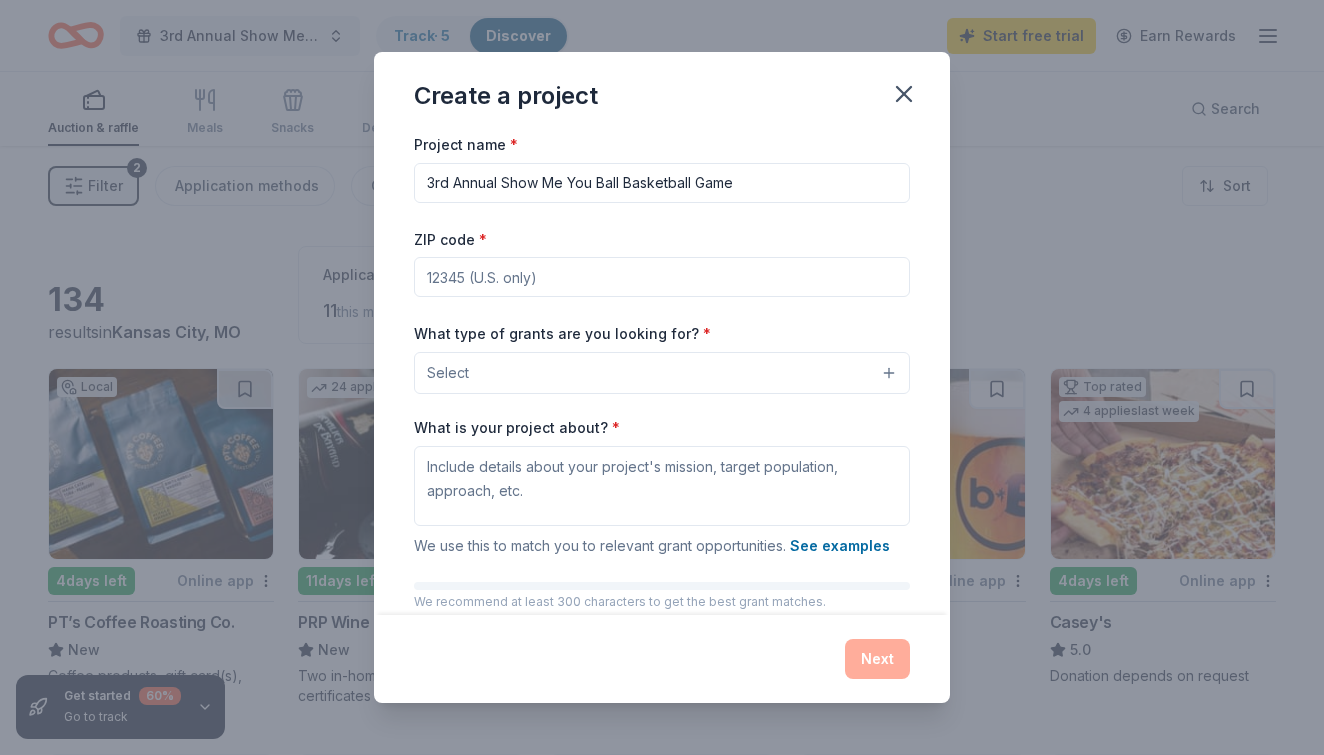 type on "3rd Annual Show Me You Ball Basketball Game" 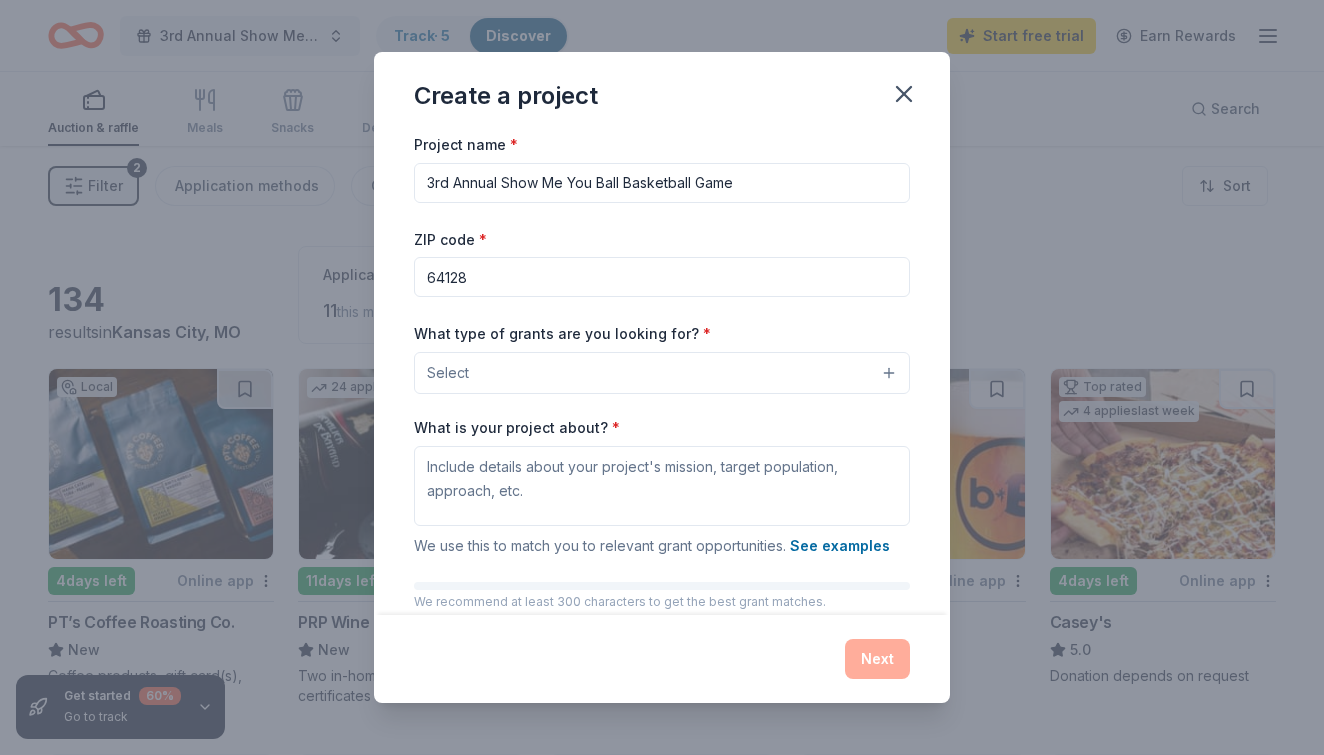 type on "64128" 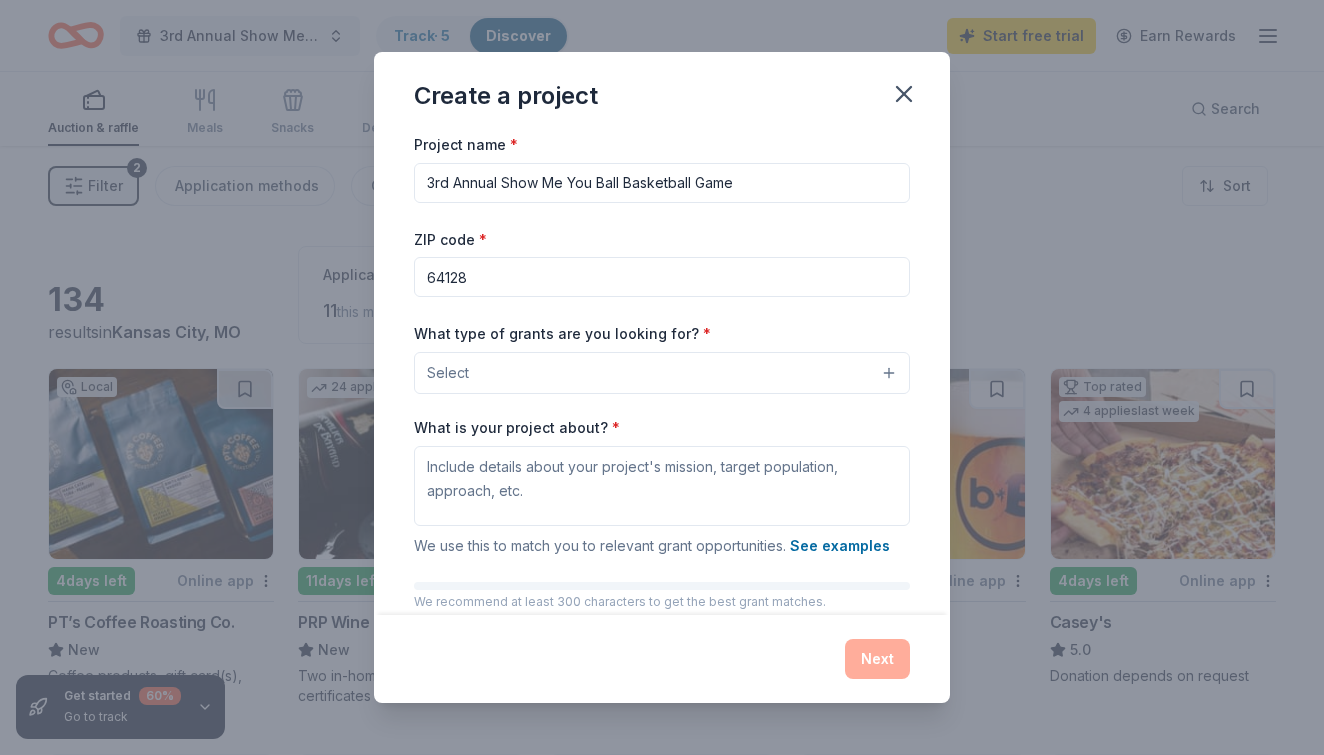 click on "Select" at bounding box center (662, 373) 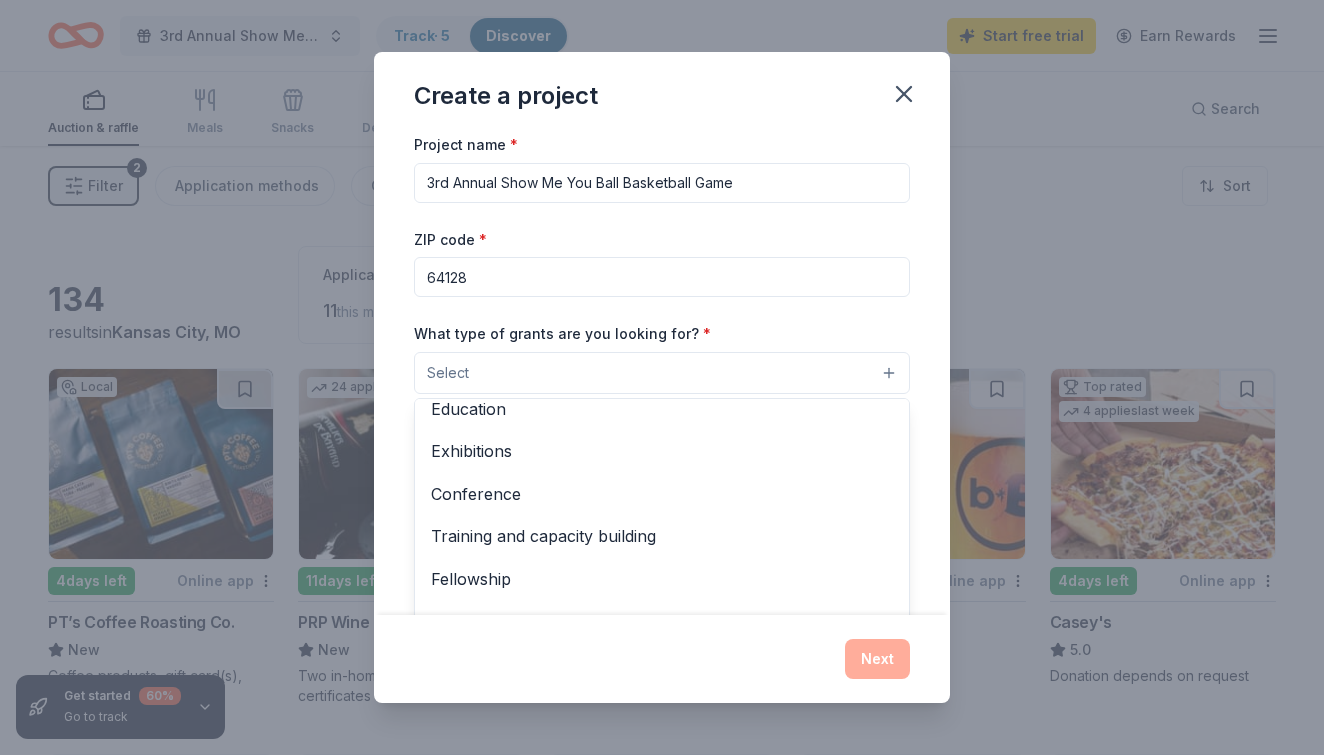 scroll, scrollTop: 232, scrollLeft: 0, axis: vertical 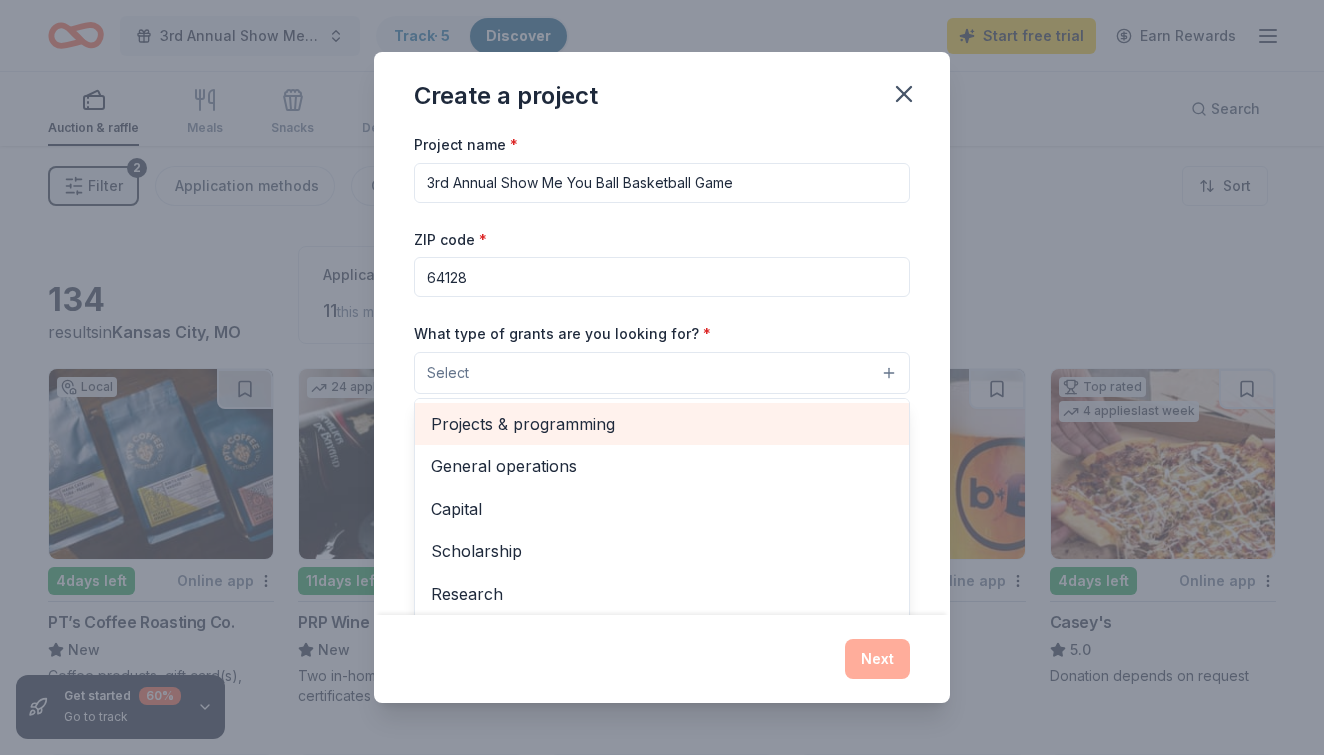 click on "Projects & programming" at bounding box center [662, 424] 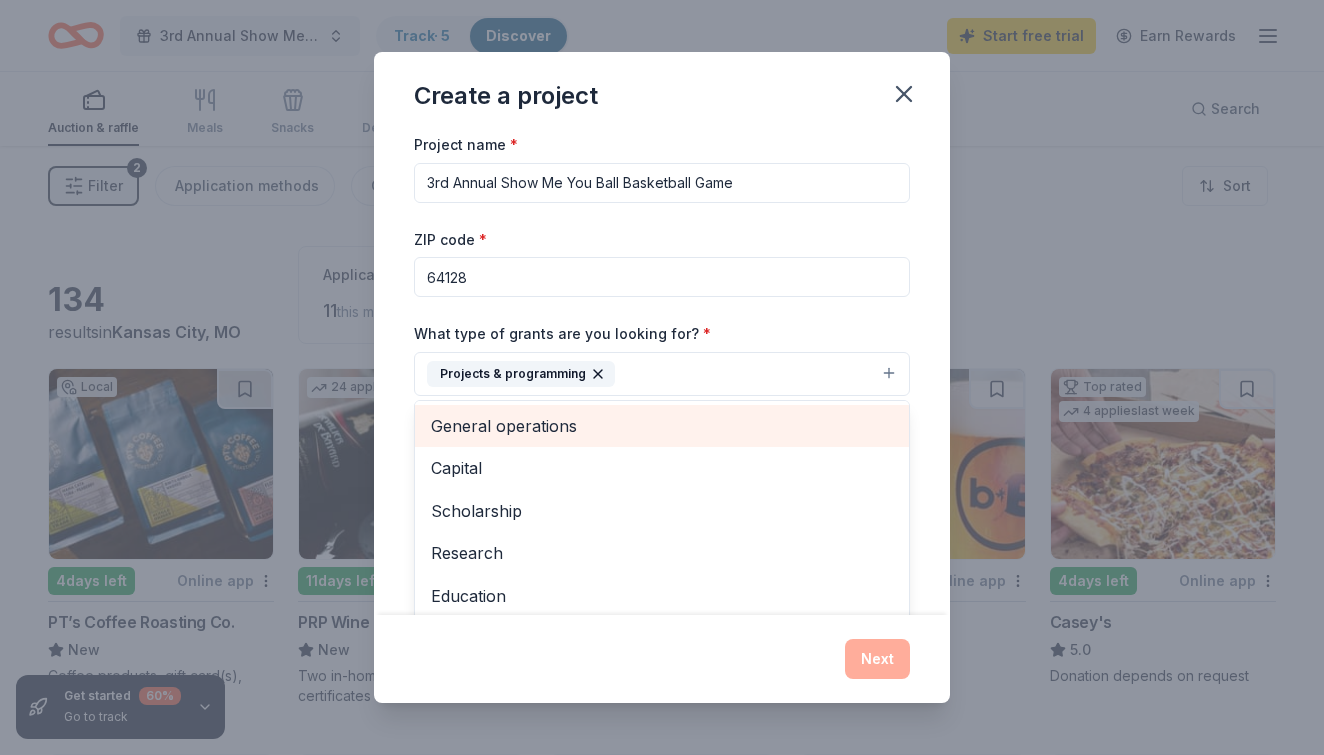 click on "General operations" at bounding box center [662, 426] 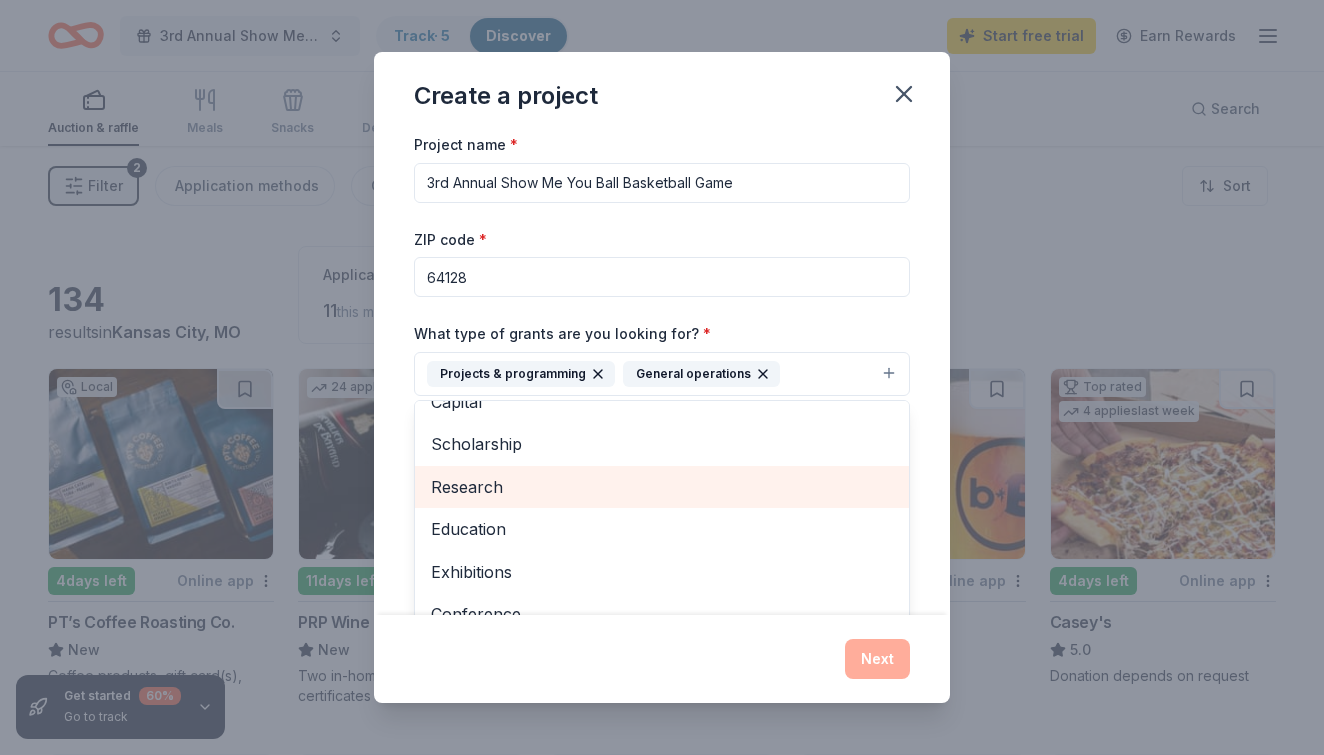scroll, scrollTop: 30, scrollLeft: 0, axis: vertical 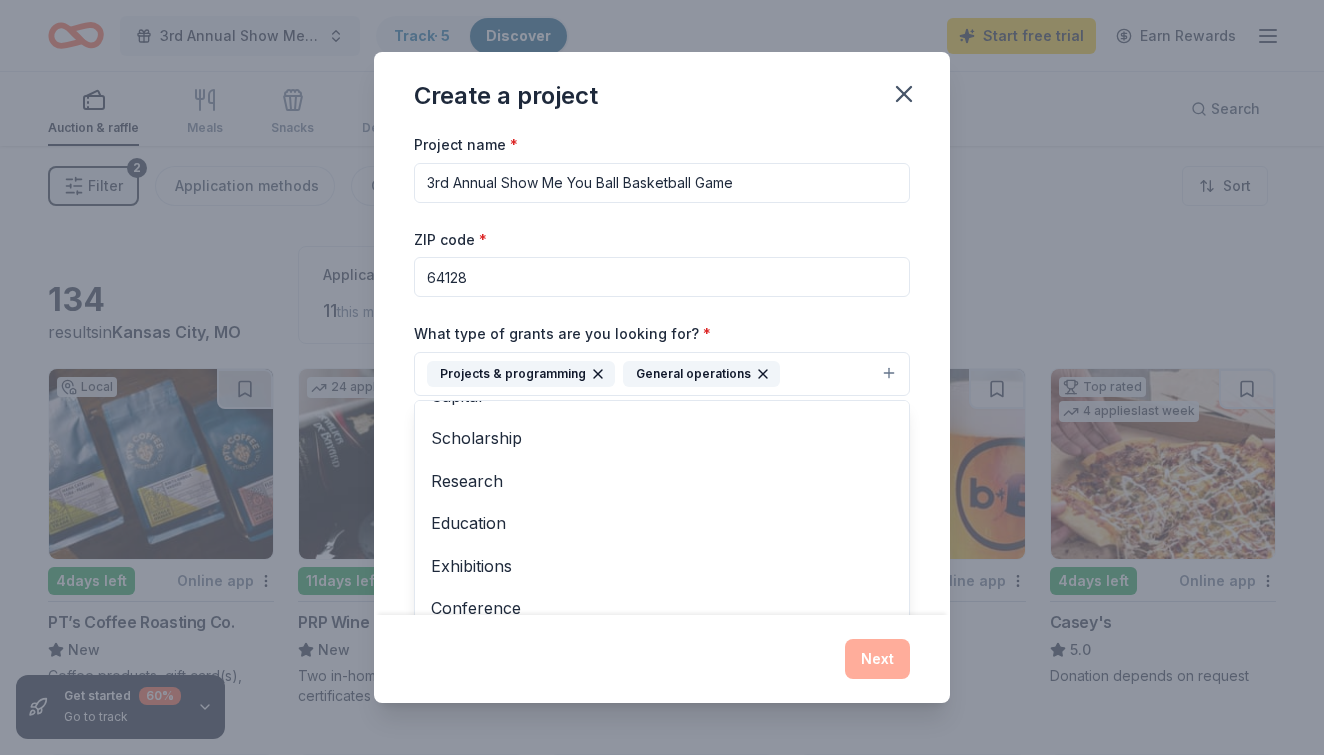 click 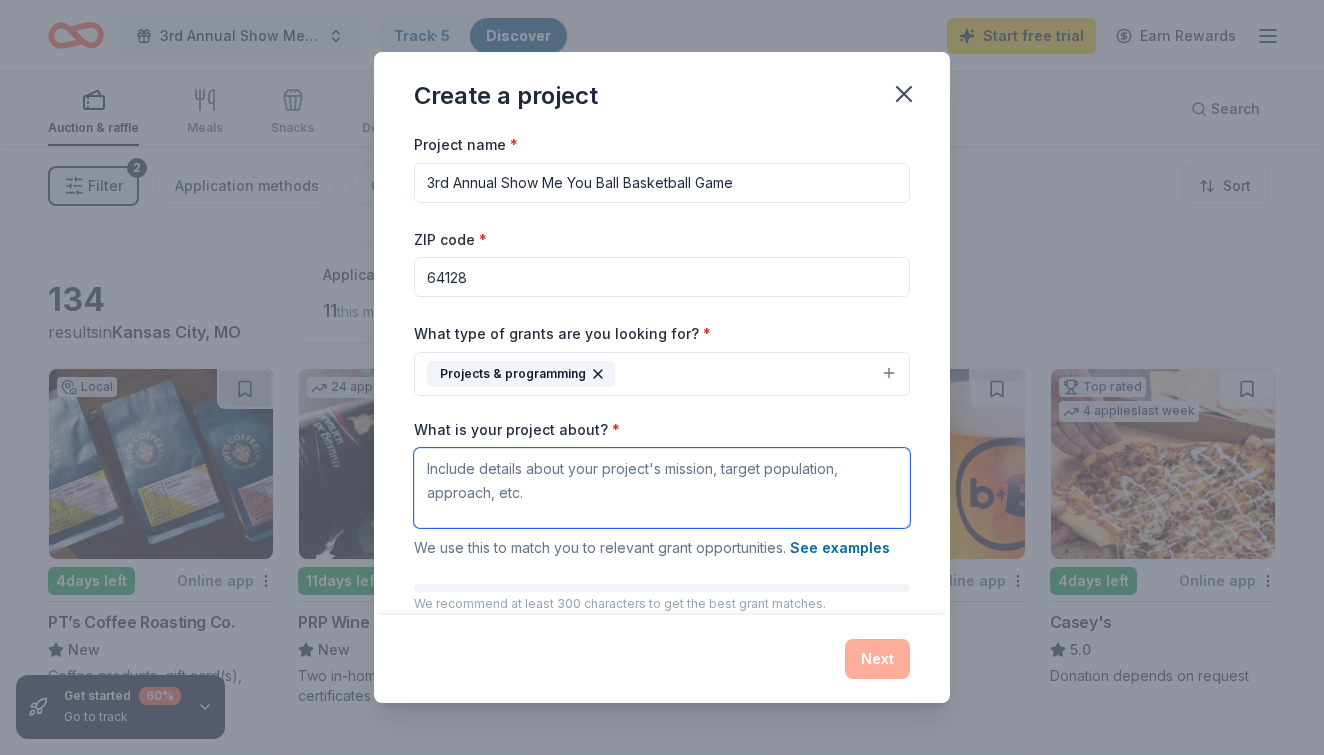 click on "What is your project about? *" at bounding box center (662, 488) 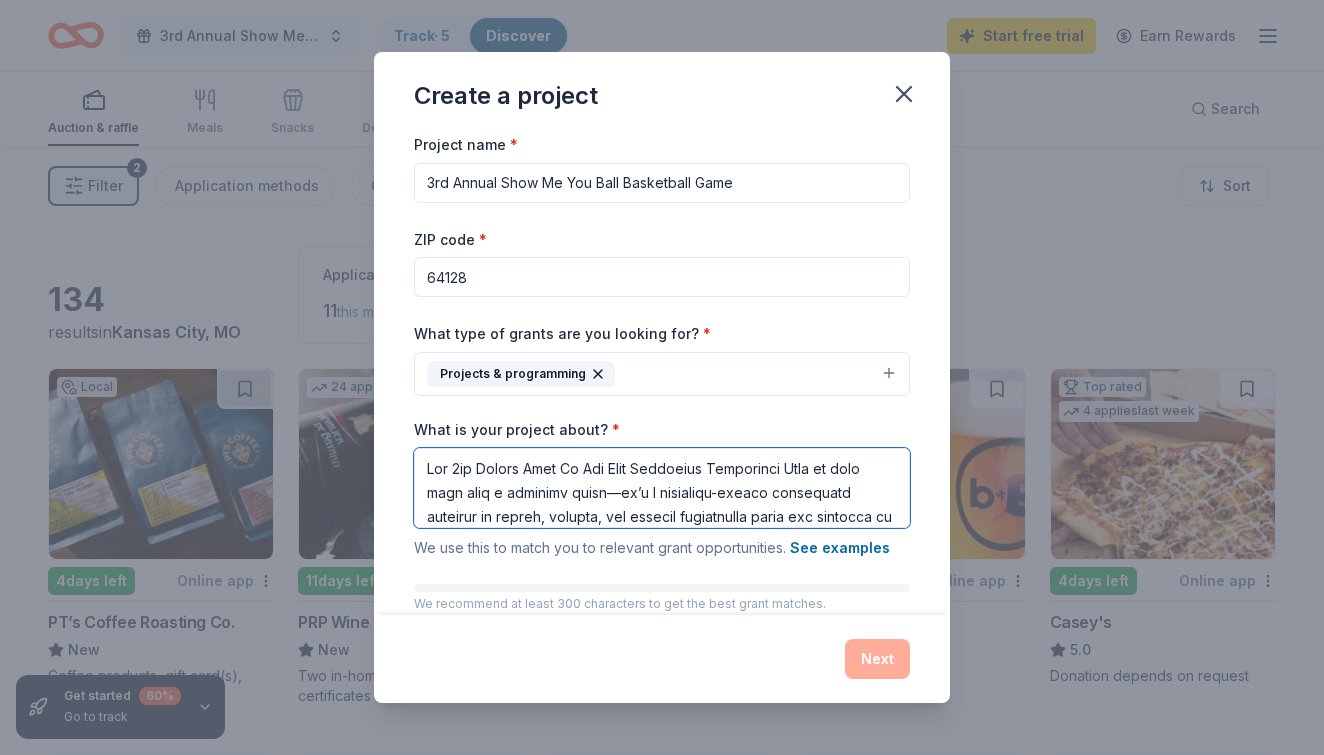 scroll, scrollTop: 486, scrollLeft: 0, axis: vertical 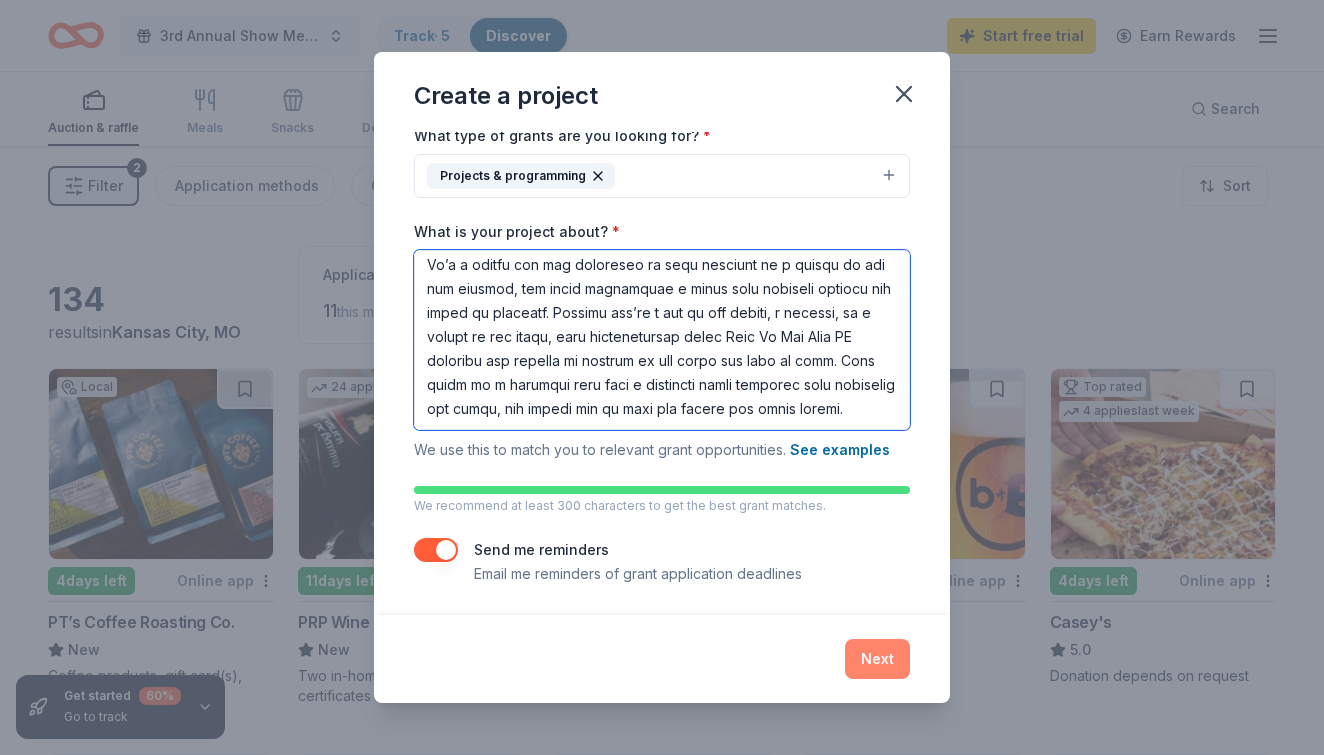 type on "The 3rd Annual Show Me You Ball Celebrity Basketball Game is more than just a sporting event—it’s a community-driven initiative designed to uplift, inspire, and support underserved youth and families in the Kansas City metropolitan area. Organized by the nonprofit Show Me You Care KC, this annual event brings together local celebrities, athletes, and leaders for a fun, high-energy game that raises critical funds for the organization’s youth-focused programs. The mission of Show Me You Care KC is to address urgent needs while creating sustainable, long-term change in the lives of Kansas City’s most vulnerable populations. Through initiatives like backpack giveaways, school supply drives, uniform distributions, and youth mentorship programs, the organization is dedicated to empowering children to succeed both inside and outside of the classroom. The basketball game serves as a powerful platform to raise awareness around the disparities faced by many local families and to provide tangible resources that help ..." 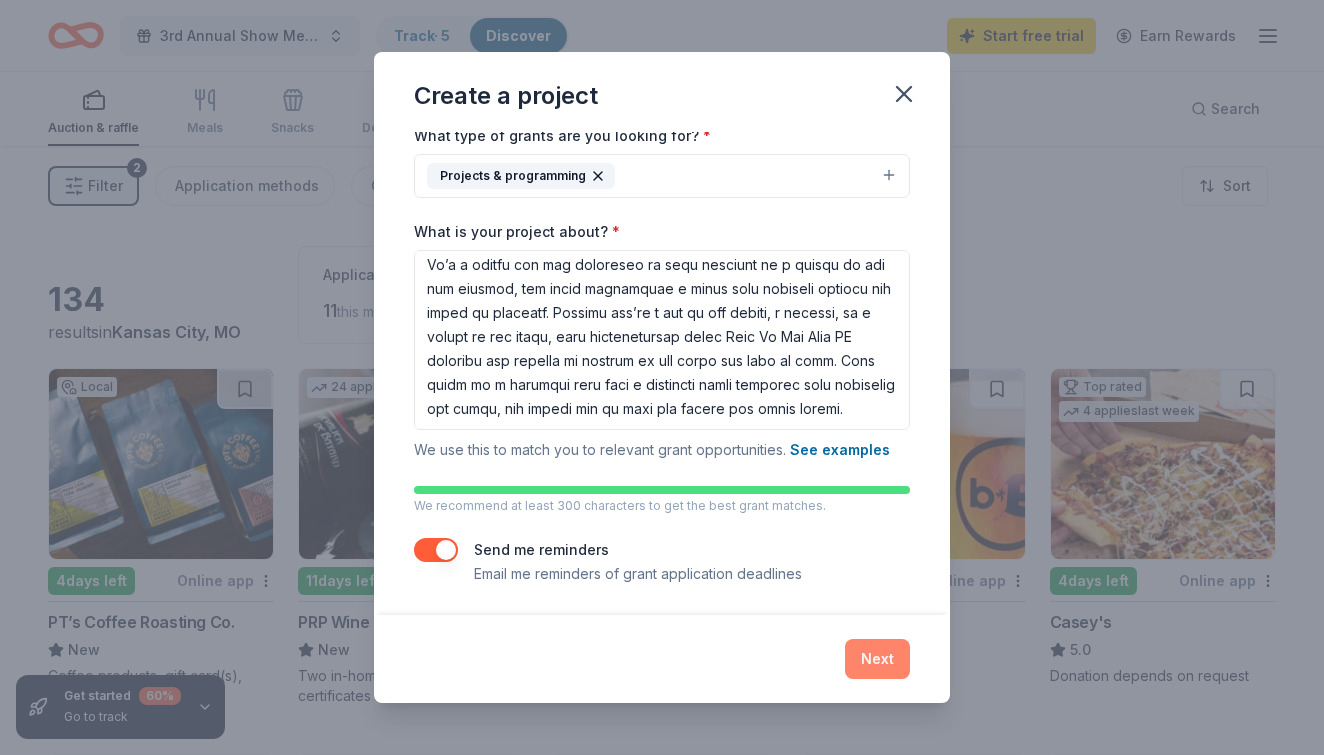click on "Next" at bounding box center (877, 659) 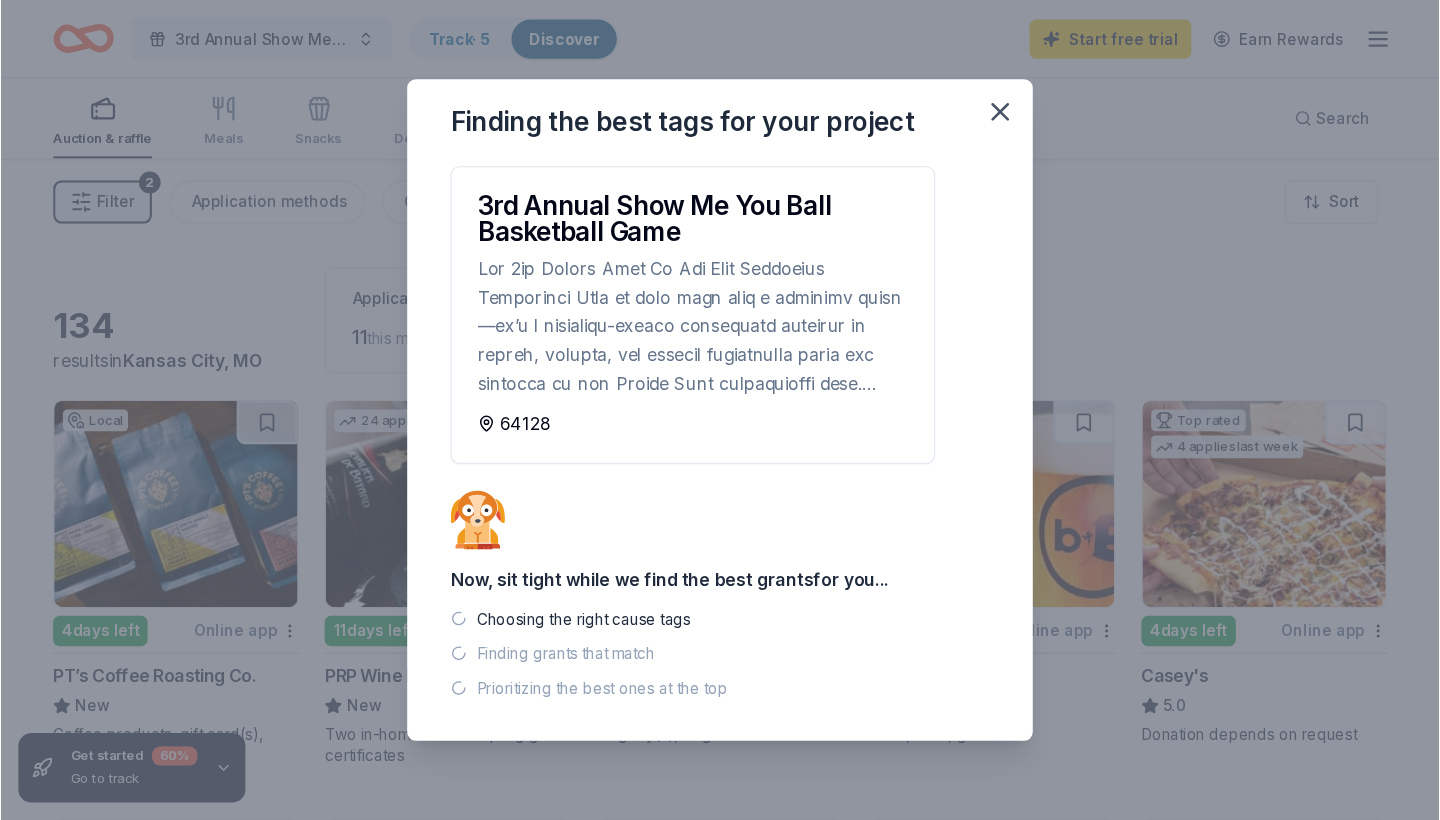 scroll, scrollTop: 0, scrollLeft: 0, axis: both 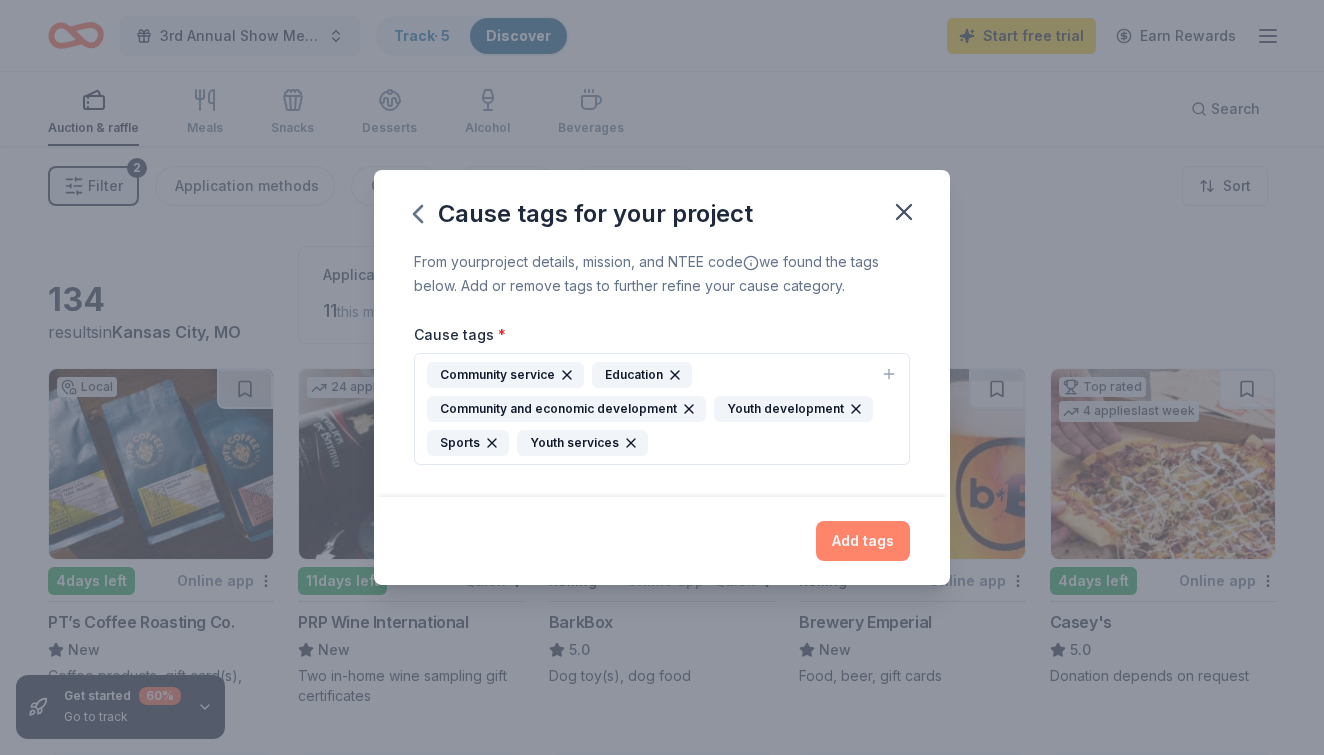 click on "Add tags" at bounding box center (863, 541) 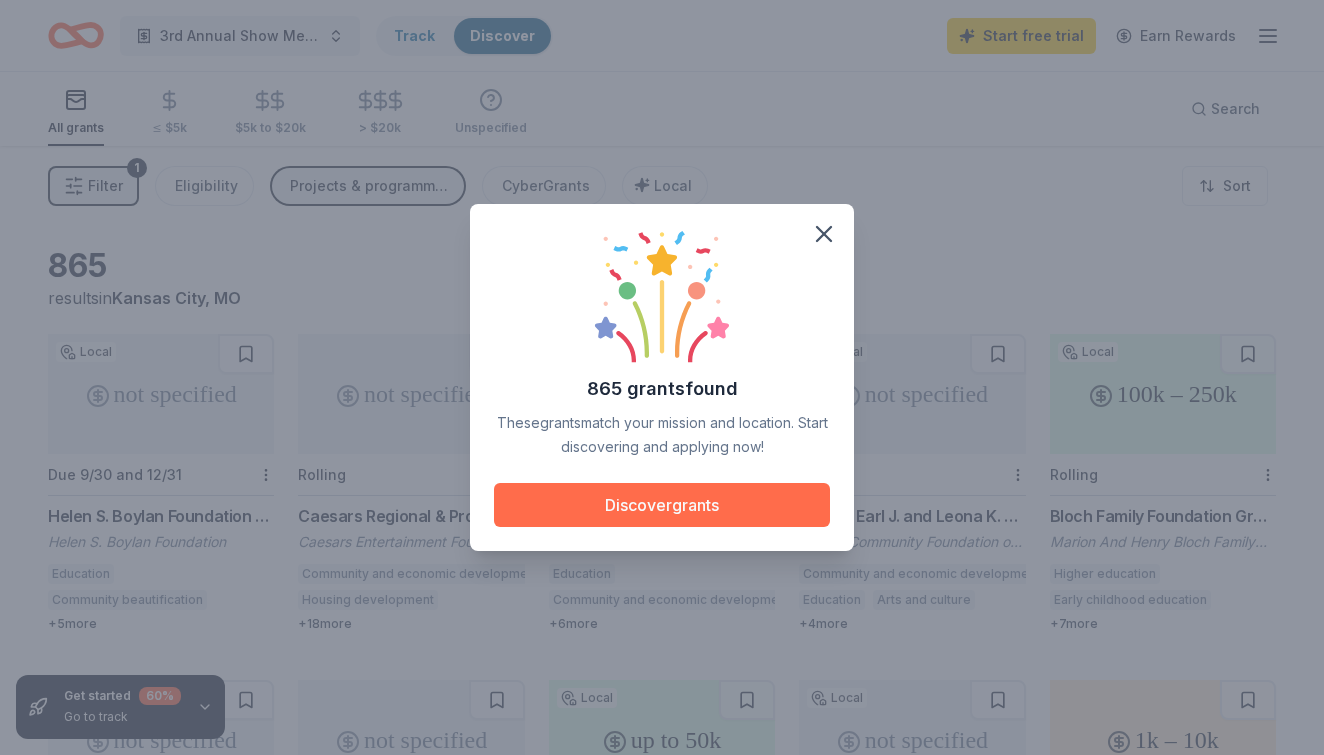 click on "Discover  grants" at bounding box center (662, 505) 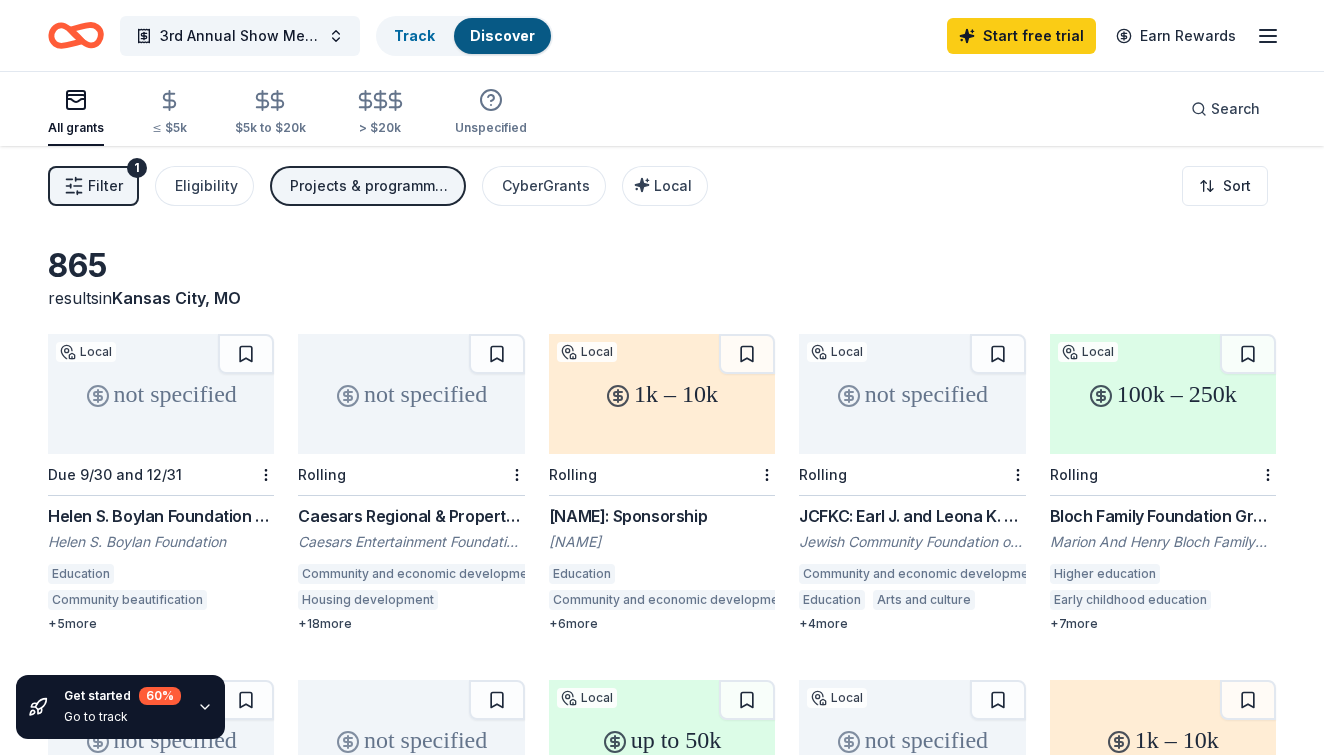 click on "1k – 10k" at bounding box center [662, 394] 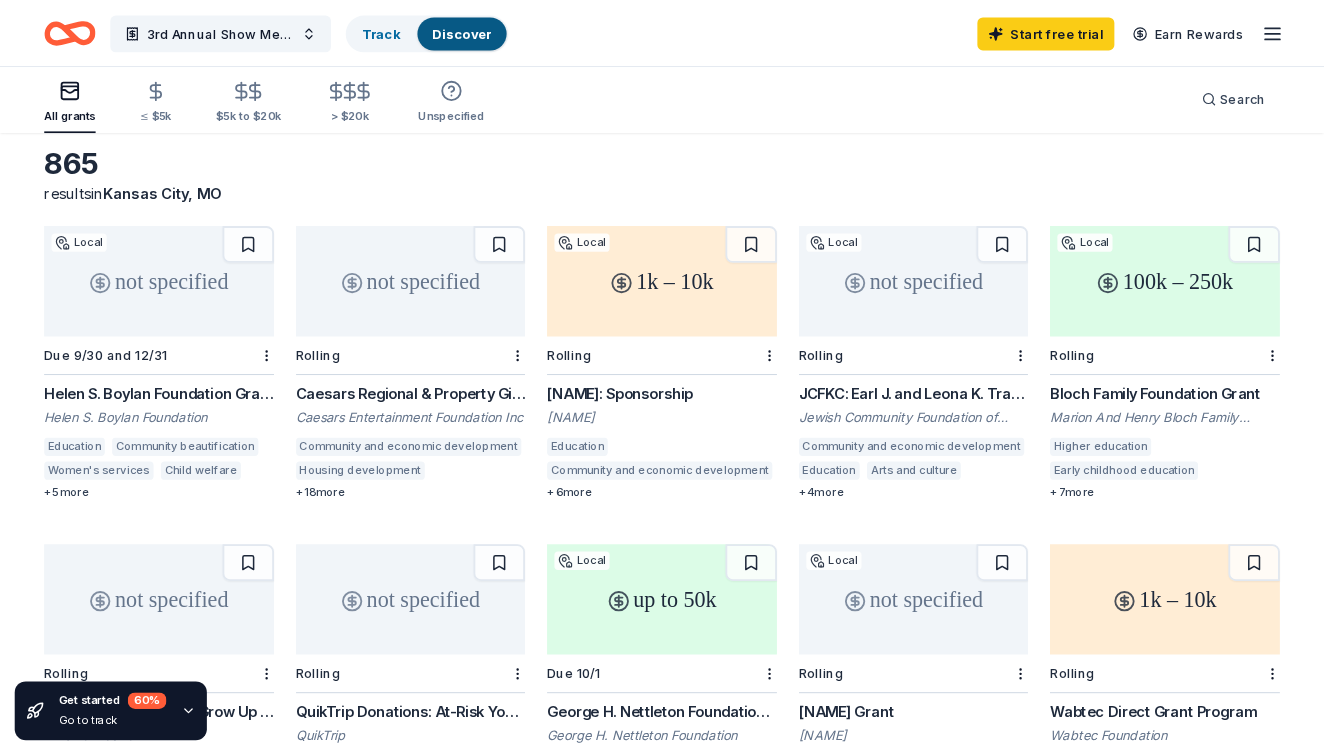 scroll, scrollTop: 88, scrollLeft: 0, axis: vertical 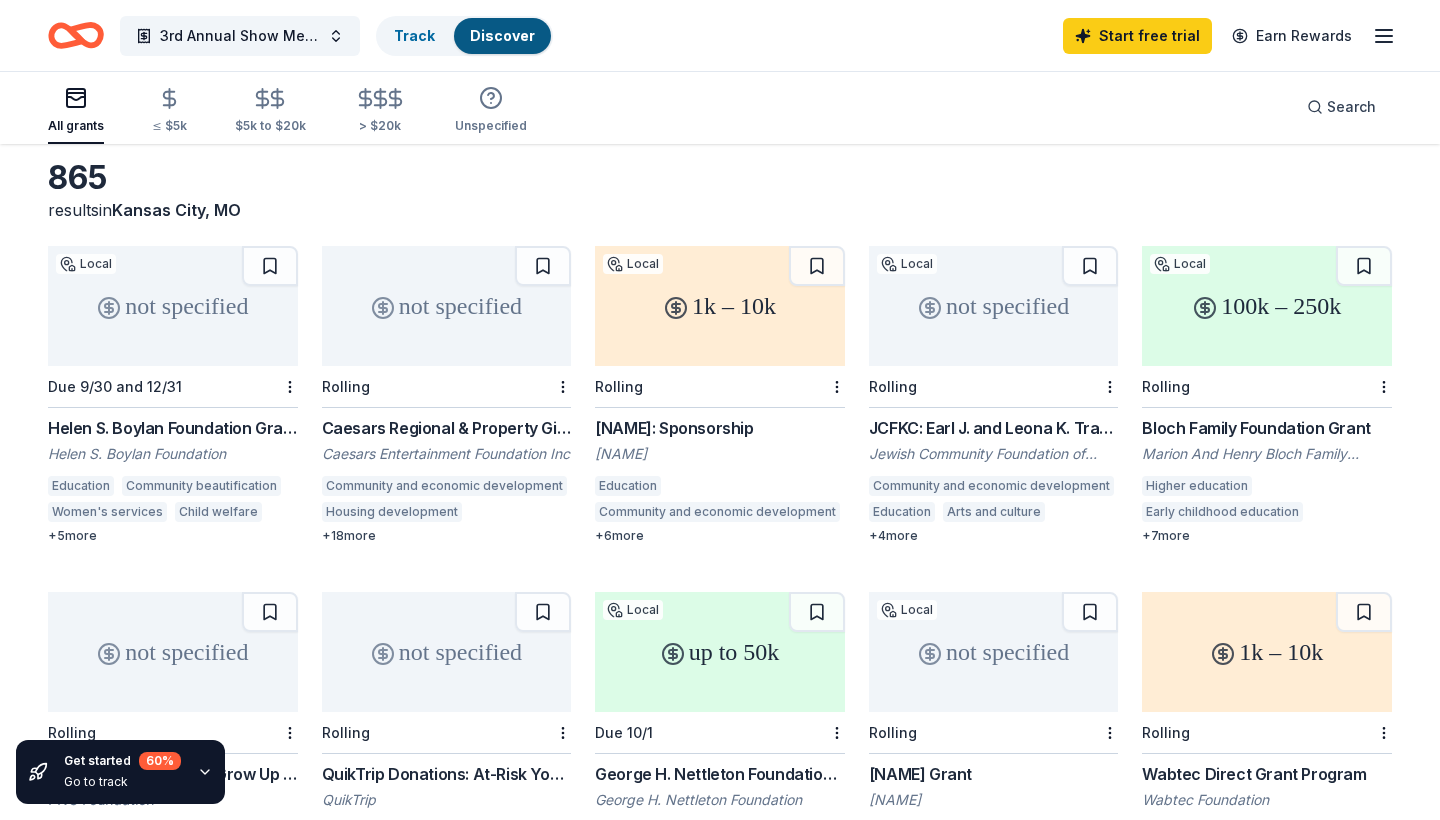 click on "not specified" at bounding box center (173, 306) 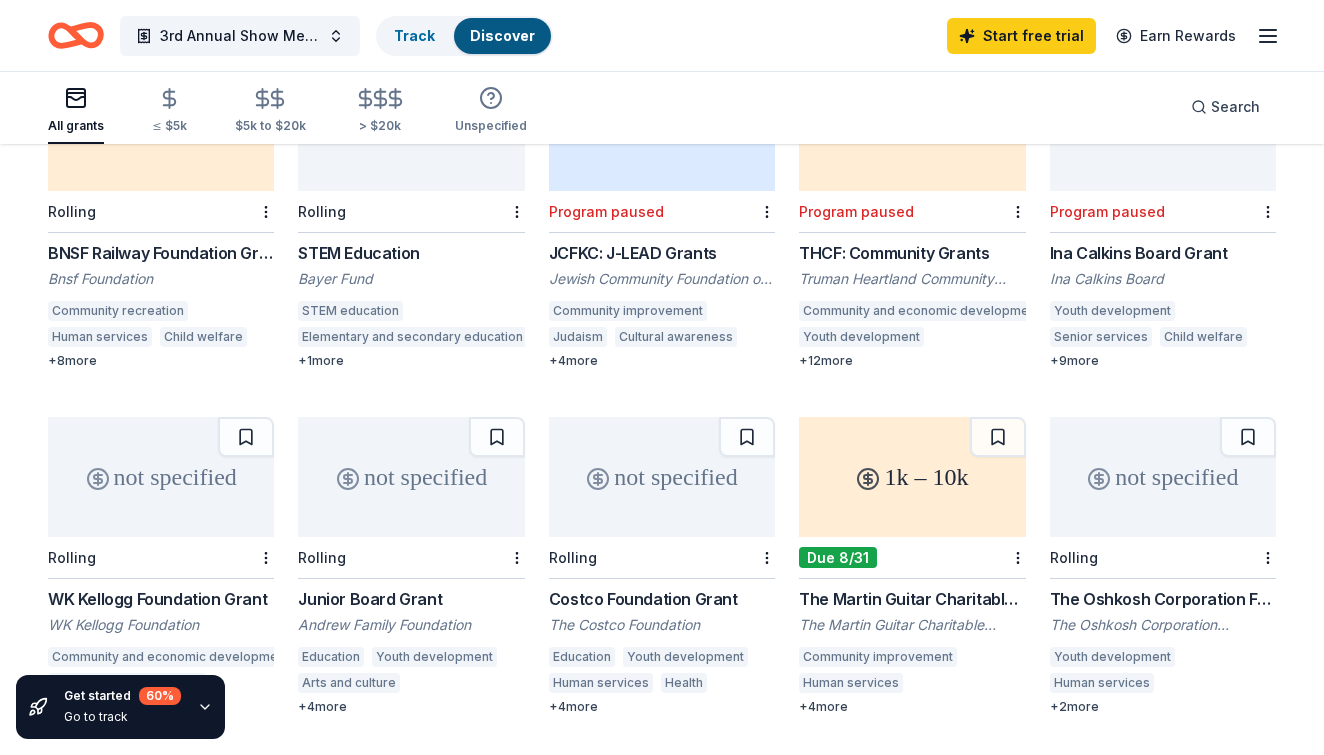 scroll, scrollTop: 956, scrollLeft: 0, axis: vertical 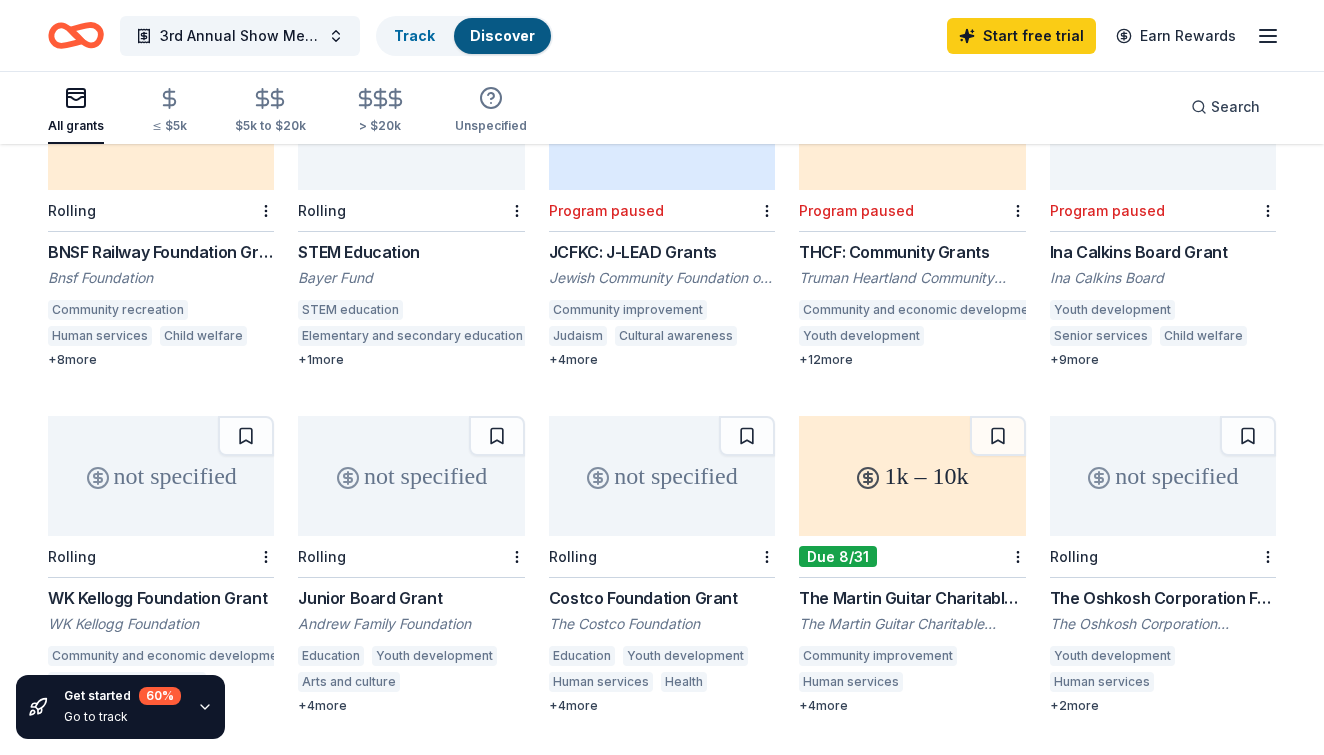 click on "not specified" at bounding box center (662, 476) 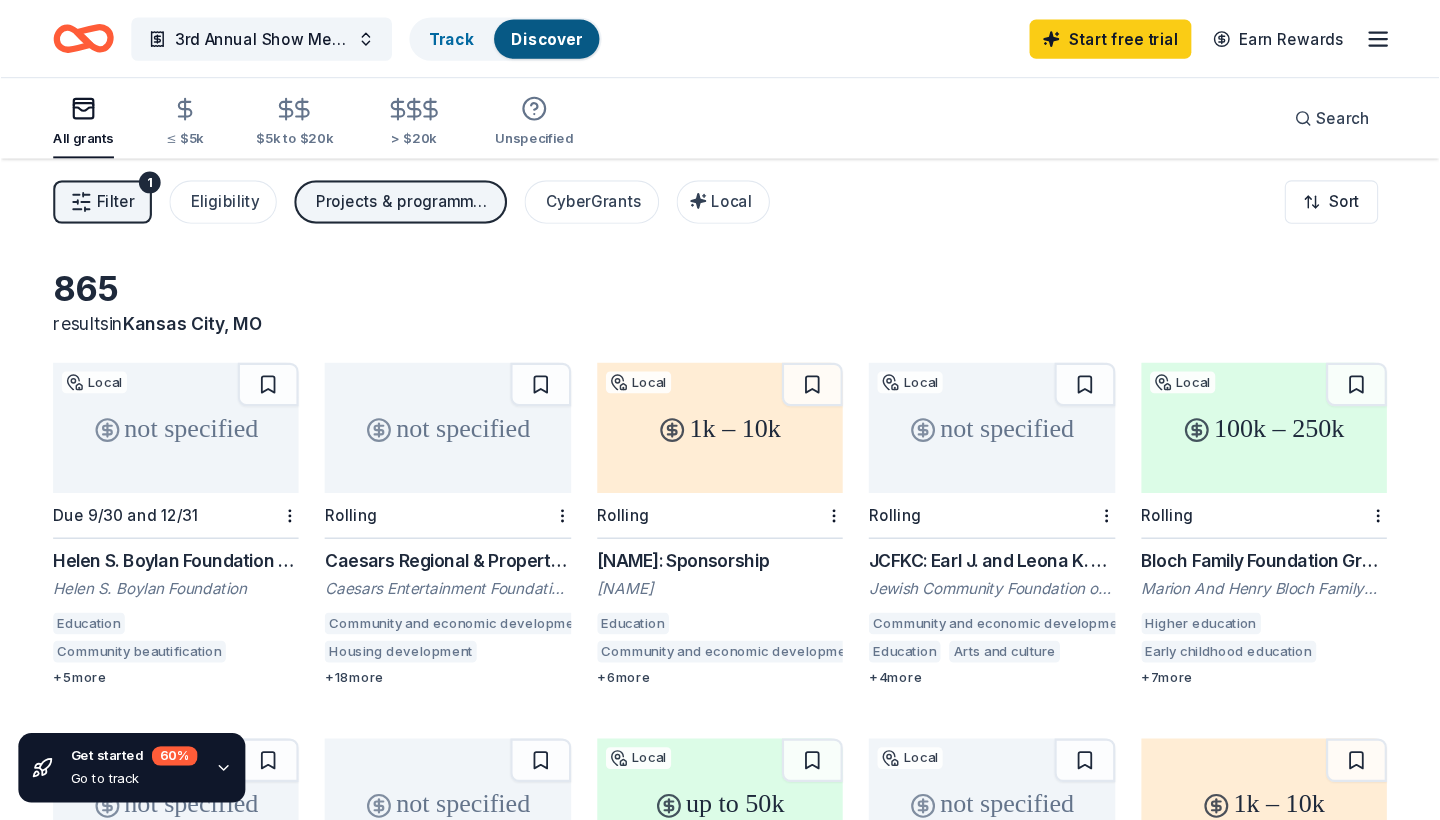 scroll, scrollTop: 0, scrollLeft: 0, axis: both 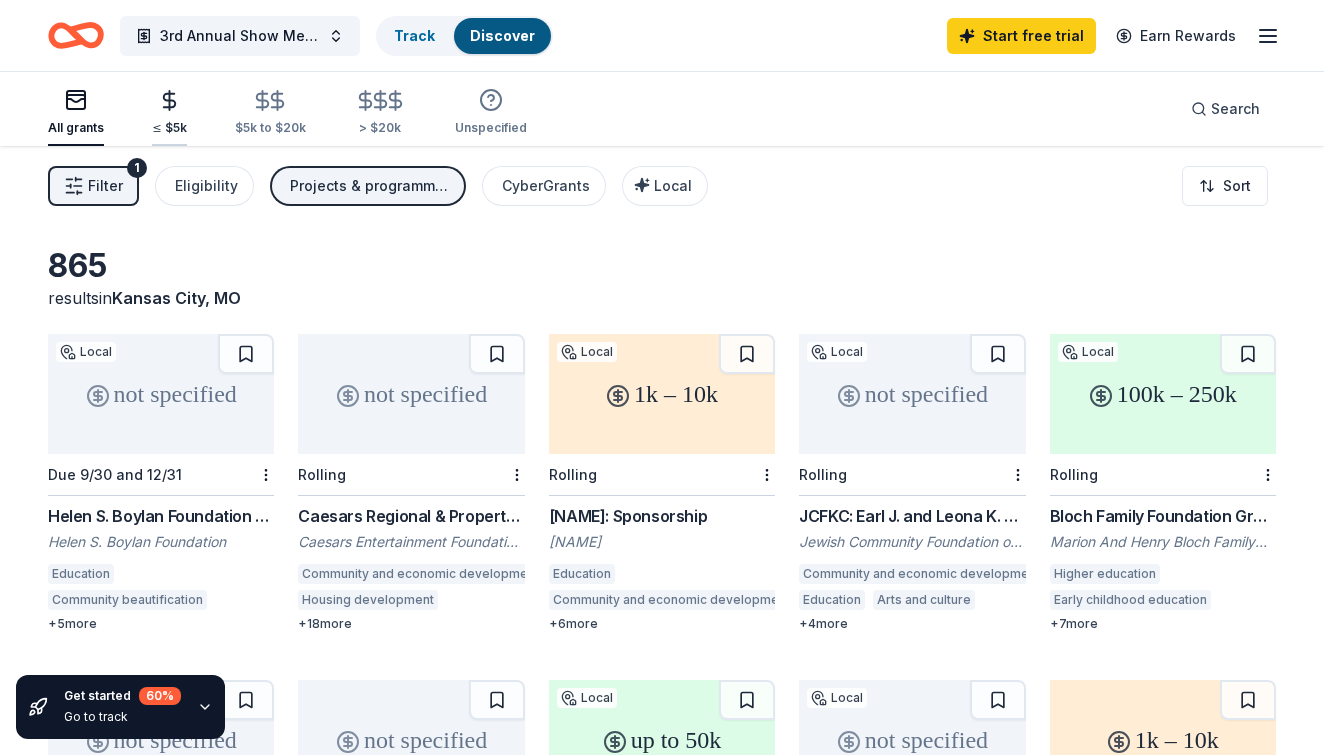 click on "≤ $5k" at bounding box center [169, 112] 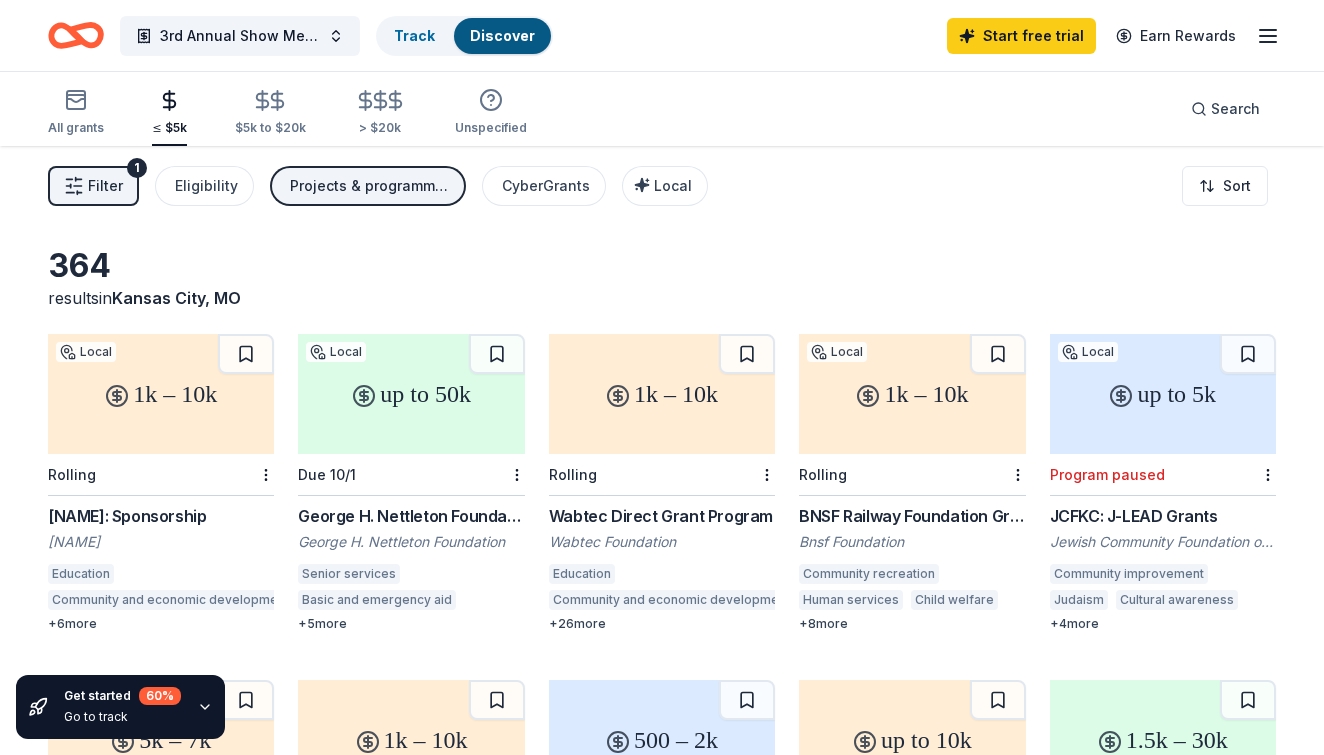 click on "1k – 10k" at bounding box center (912, 394) 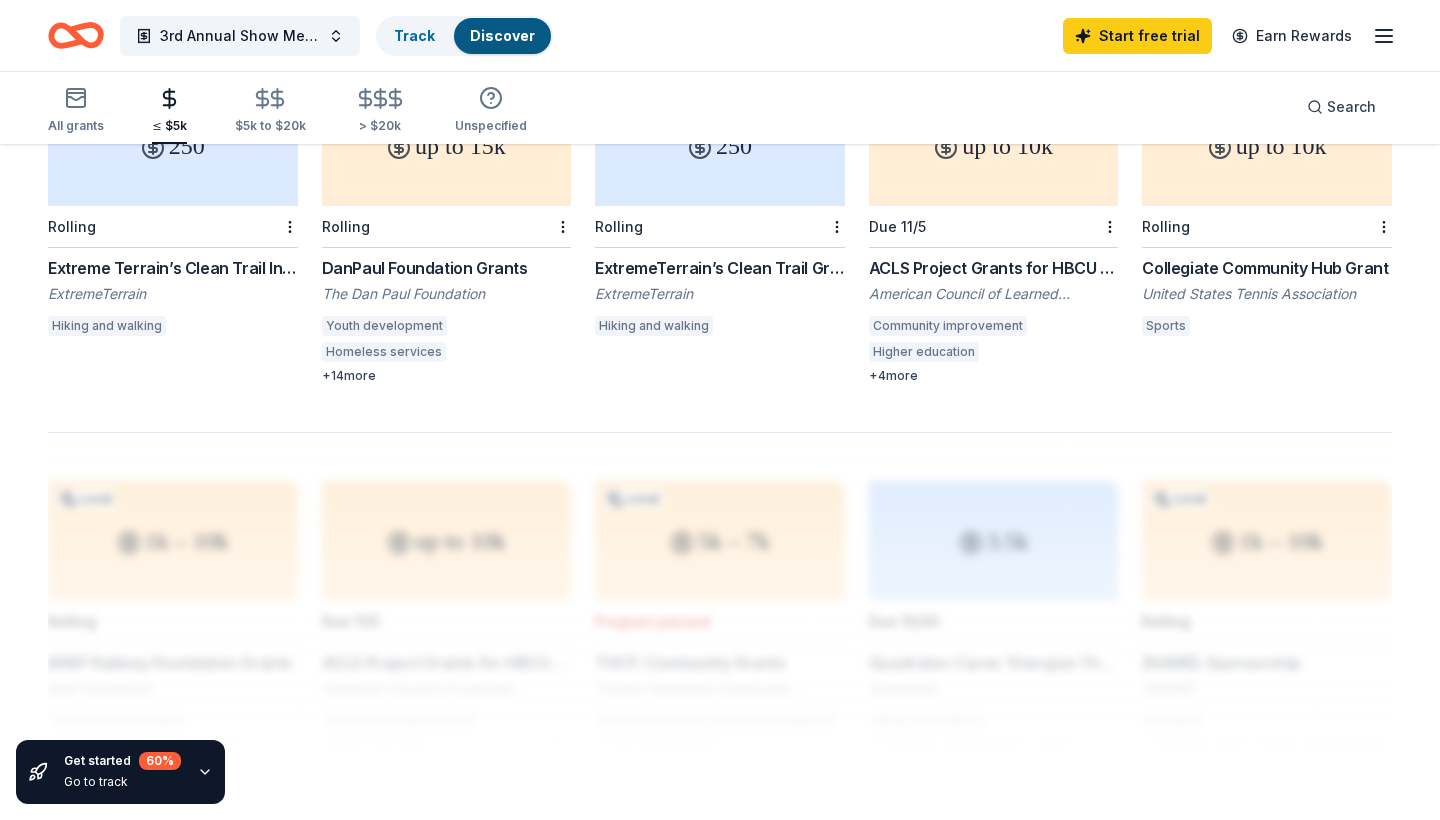 scroll, scrollTop: 1639, scrollLeft: 0, axis: vertical 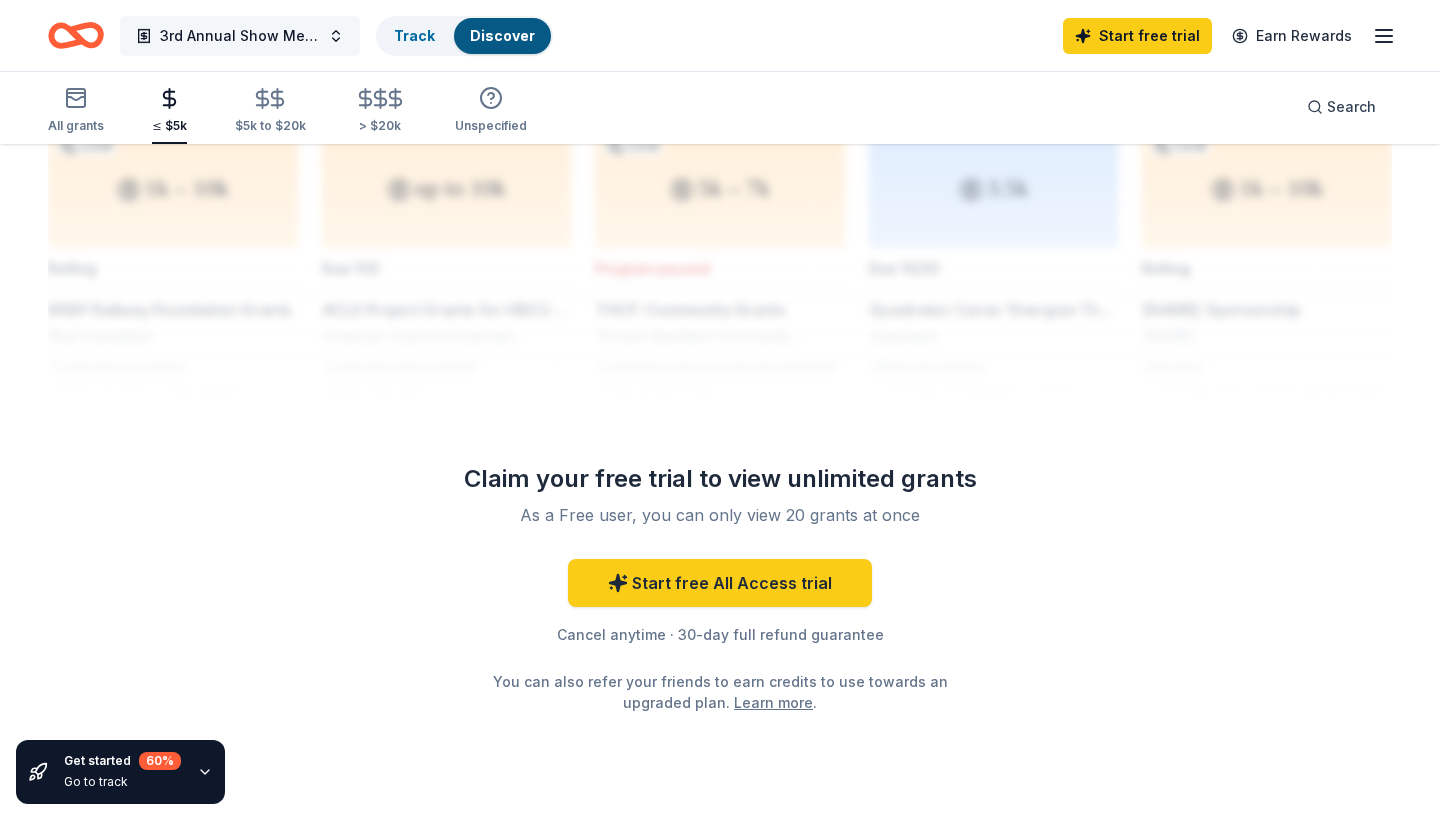 click on "3rd Annual Show Me You Ball Basketball Game" at bounding box center [240, 36] 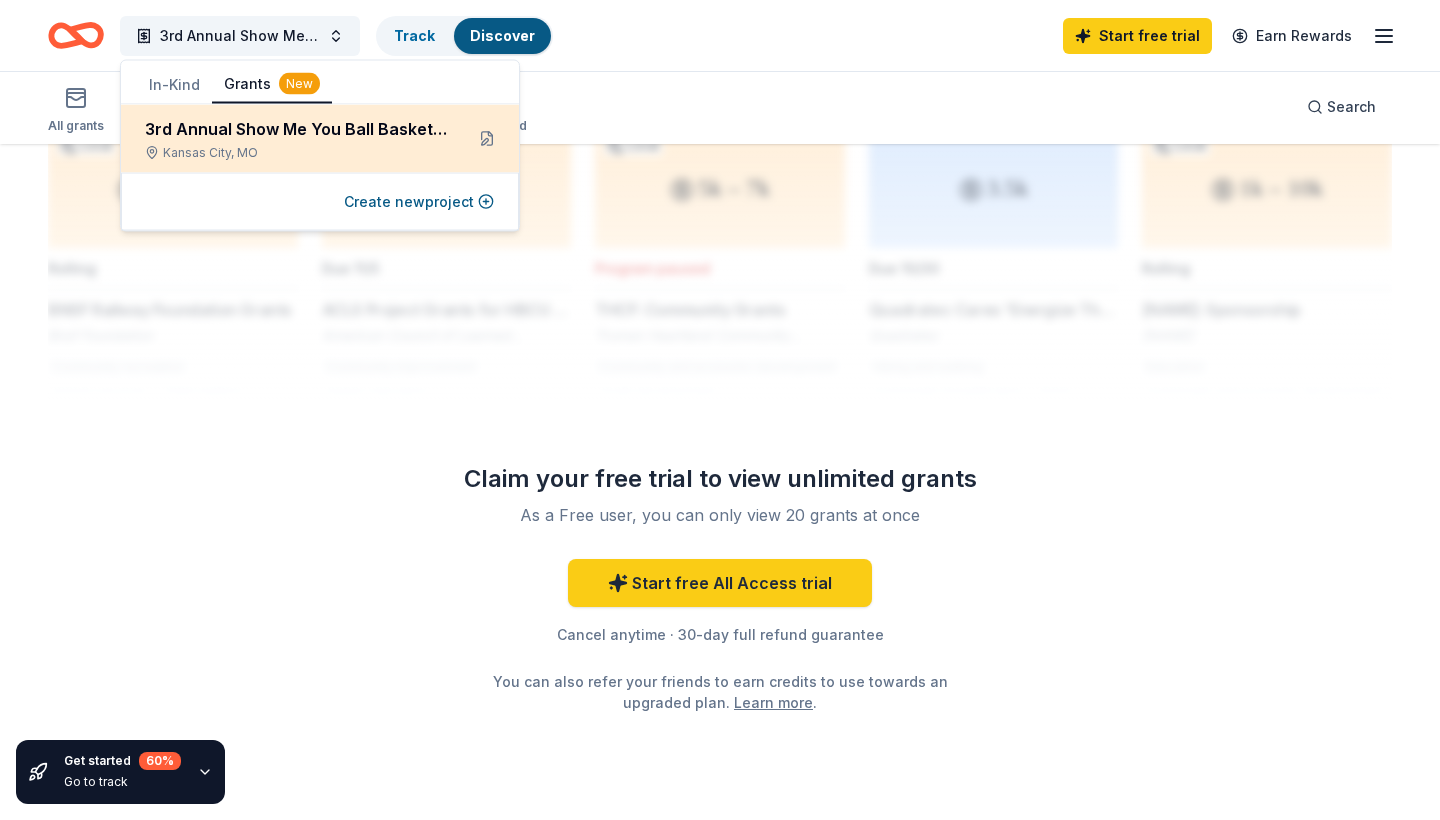 click on "3rd Annual Show Me You Ball Basketball Game Kansas City, MO" at bounding box center (296, 139) 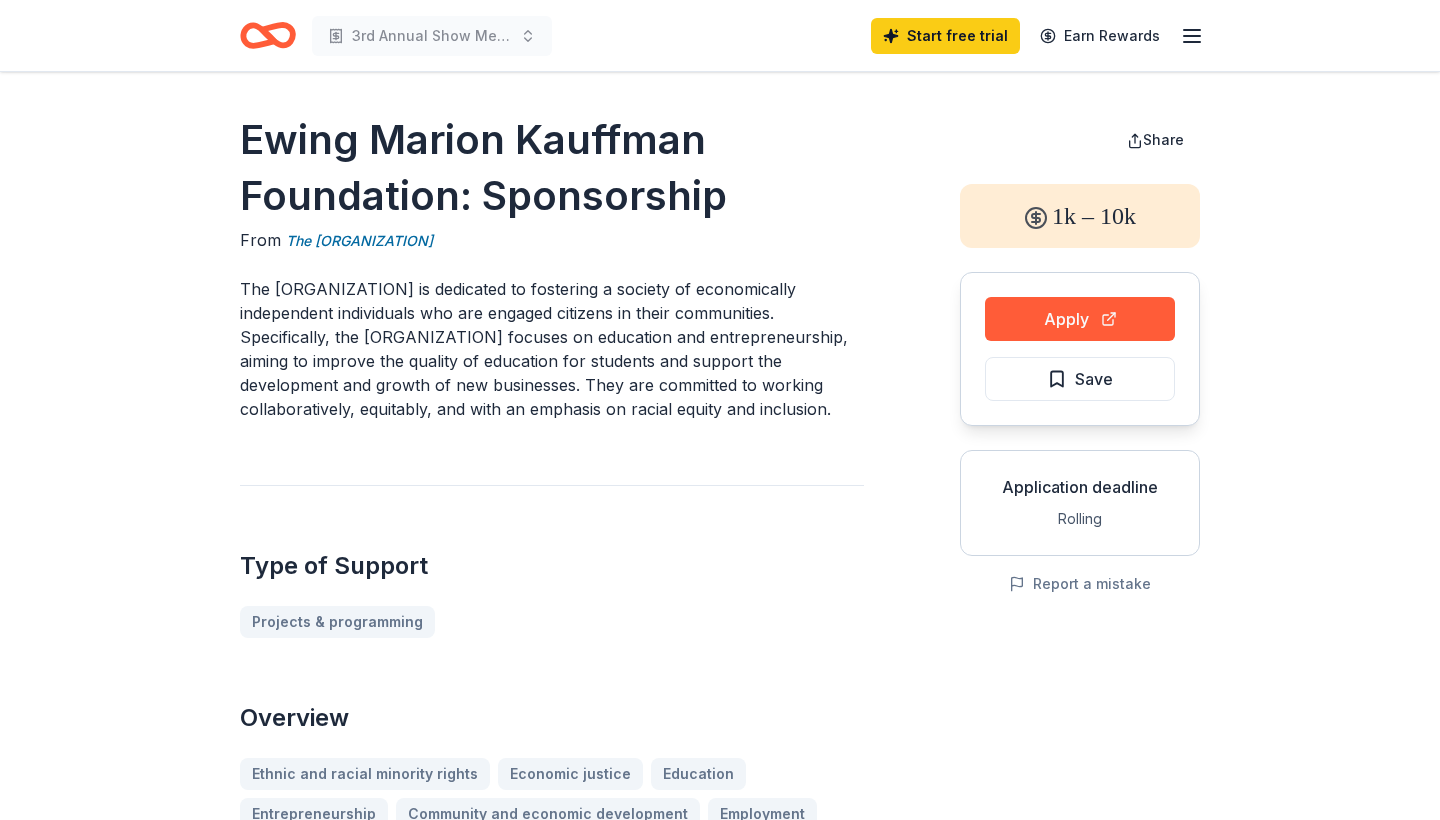 scroll, scrollTop: 0, scrollLeft: 0, axis: both 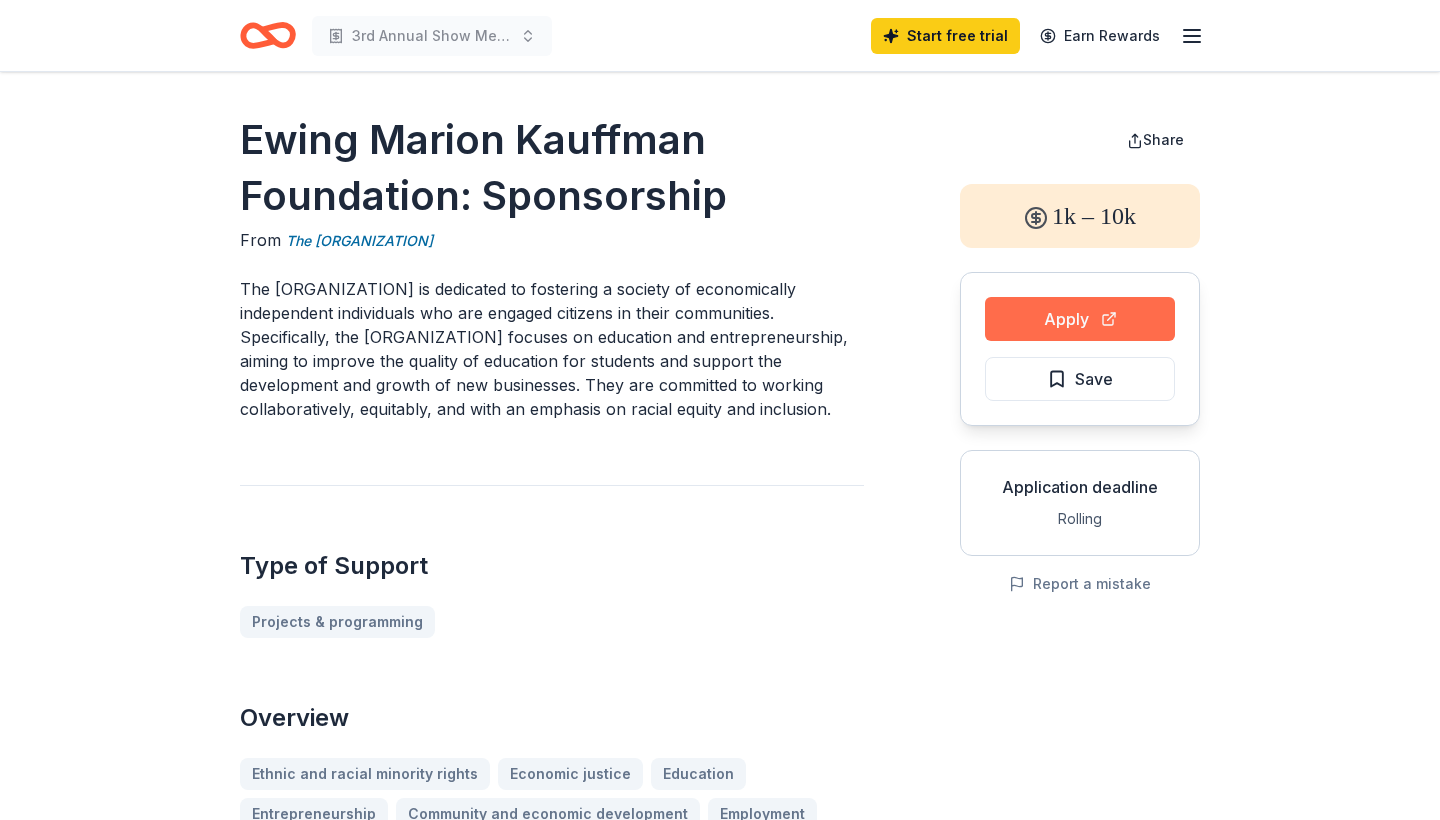click on "Apply" at bounding box center (1080, 319) 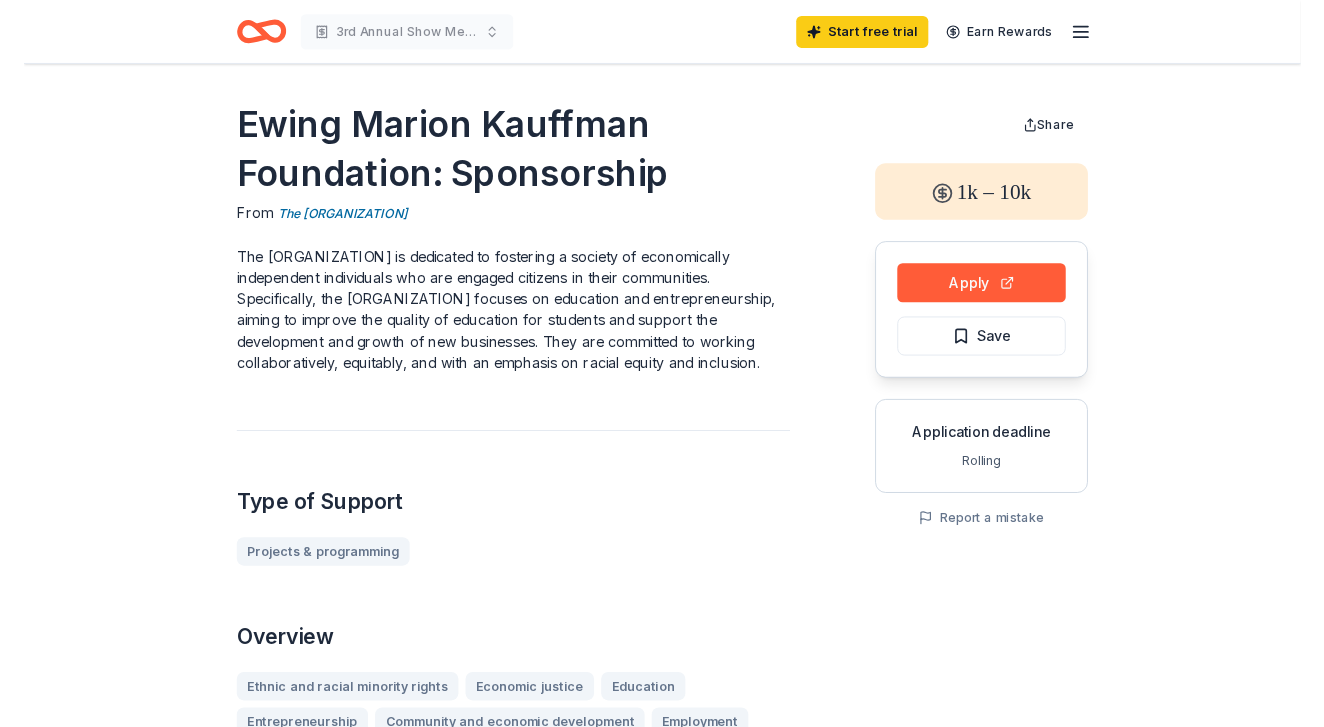 scroll, scrollTop: 0, scrollLeft: 0, axis: both 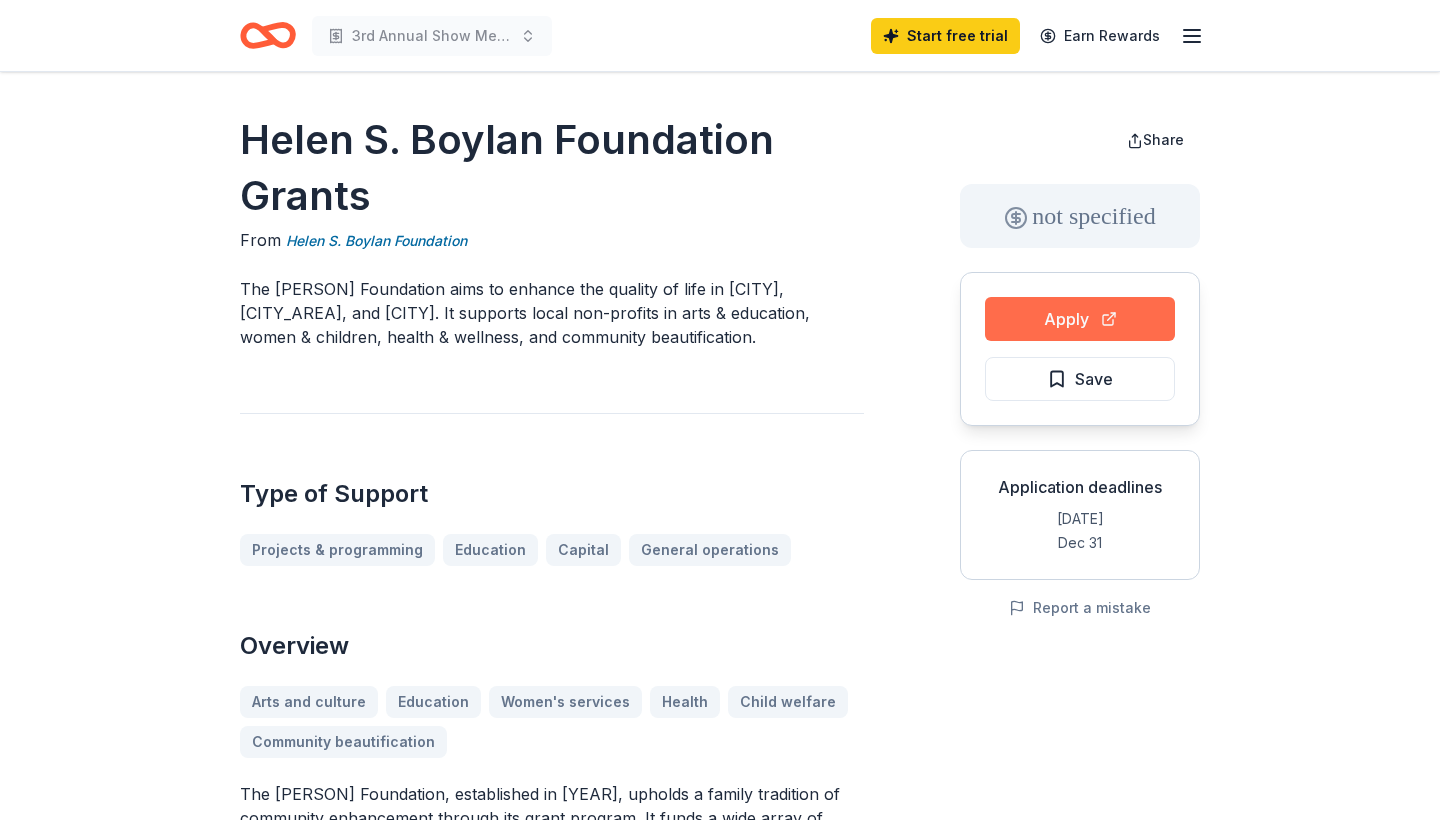 click on "Apply" at bounding box center (1080, 319) 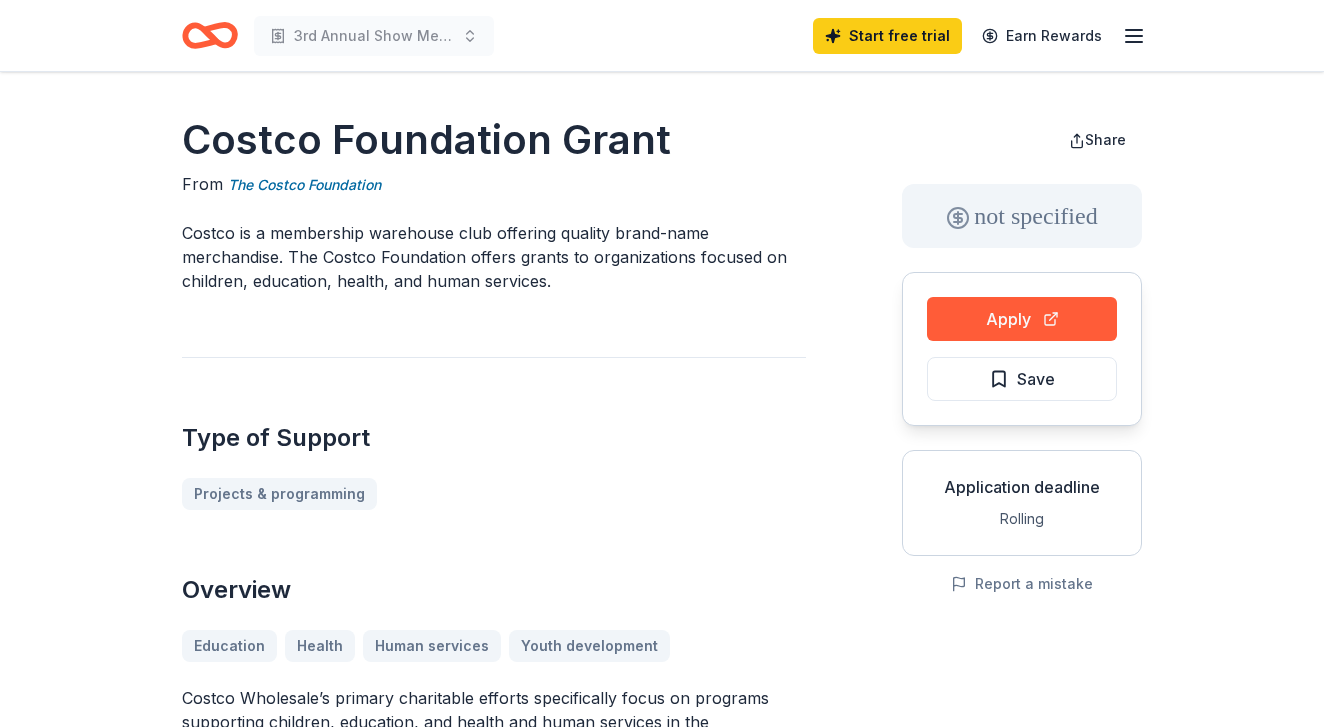 scroll, scrollTop: 0, scrollLeft: 0, axis: both 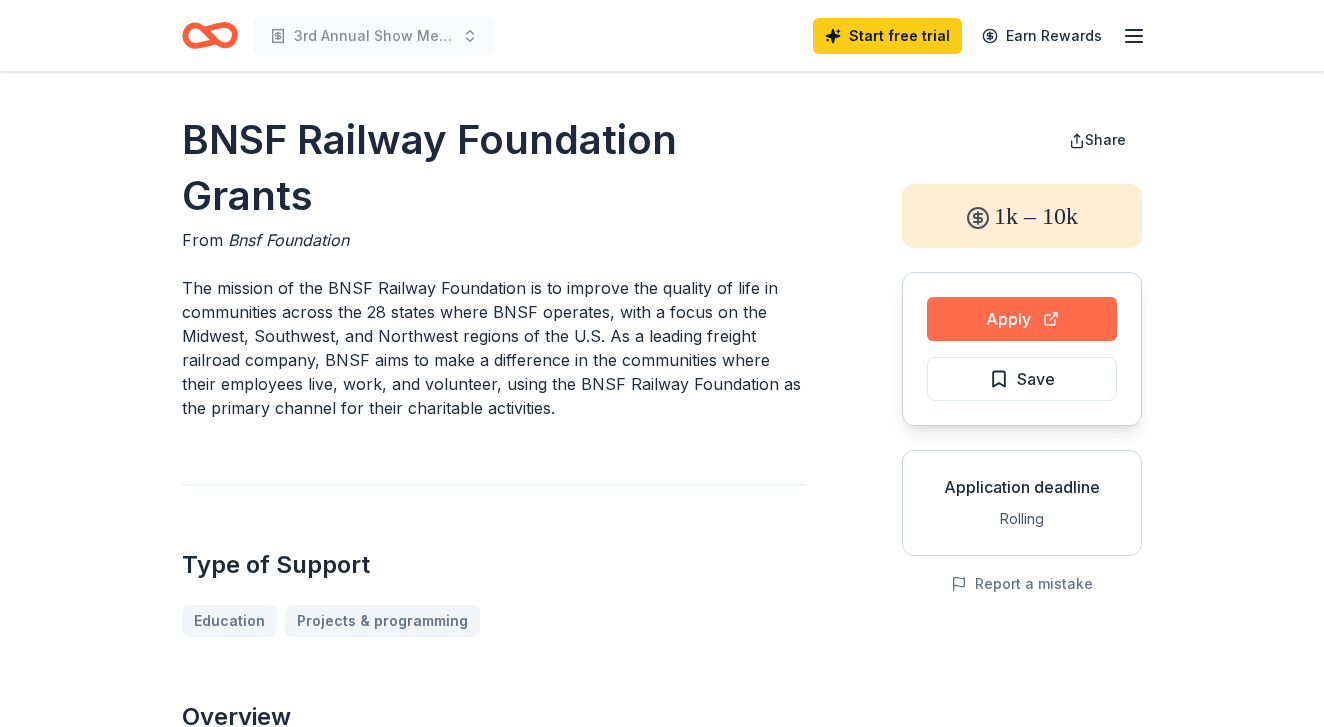 click on "Apply" at bounding box center (1022, 319) 